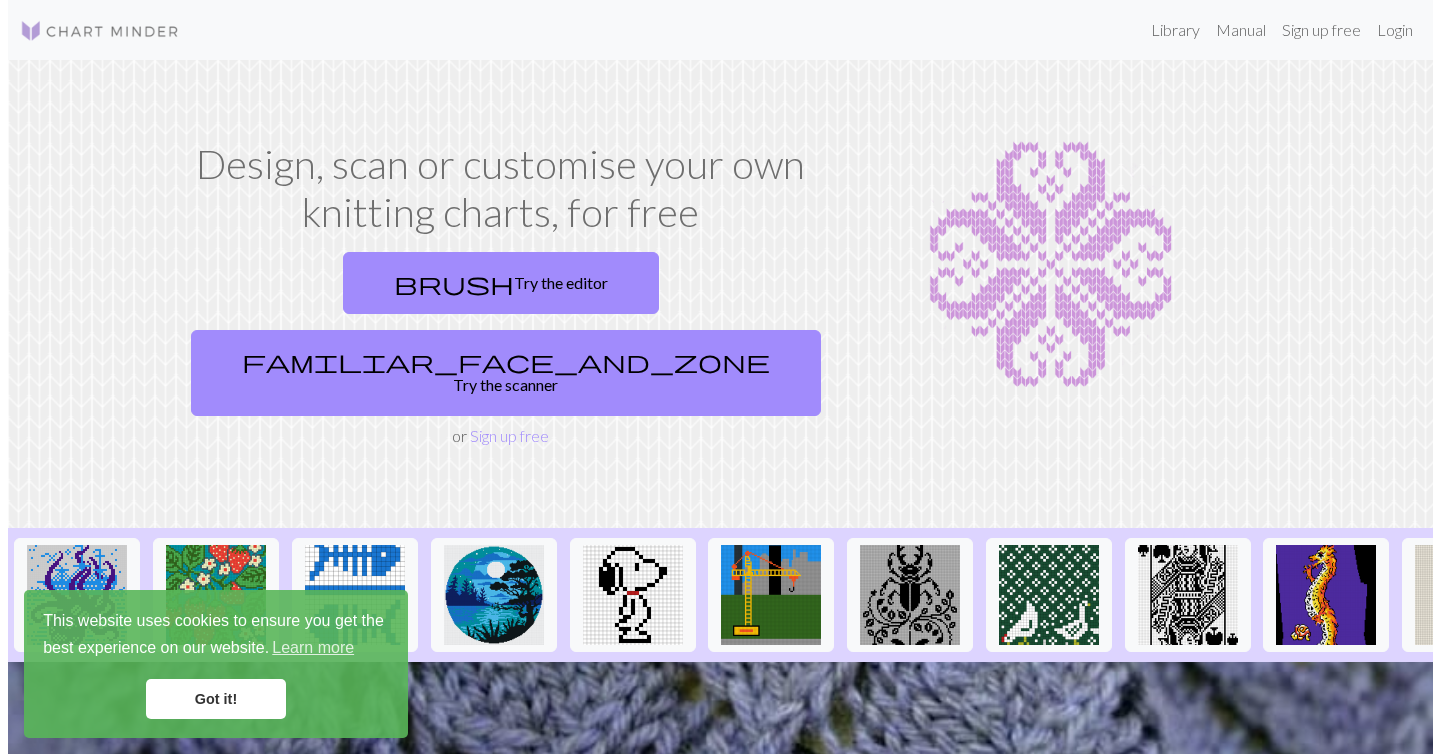 scroll, scrollTop: 0, scrollLeft: 0, axis: both 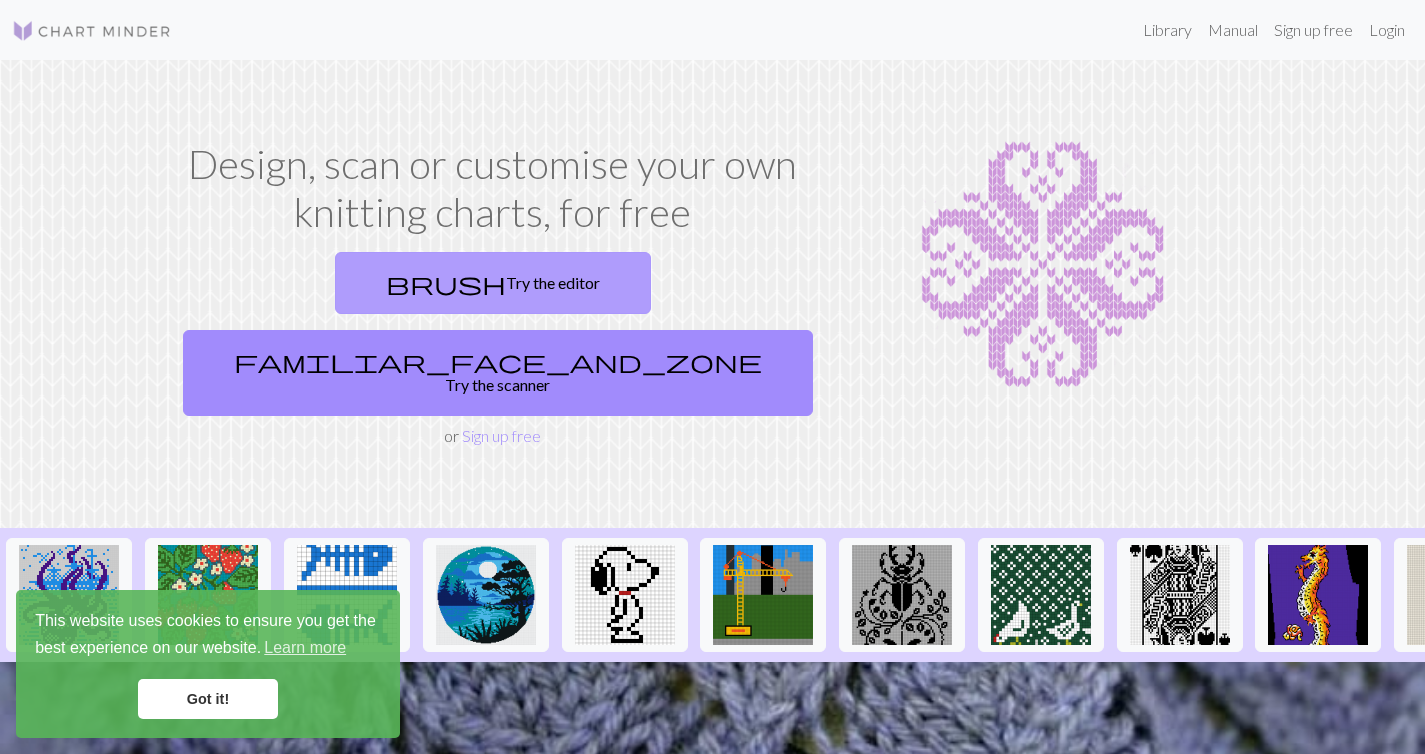 click on "brush  Try the editor" at bounding box center (493, 283) 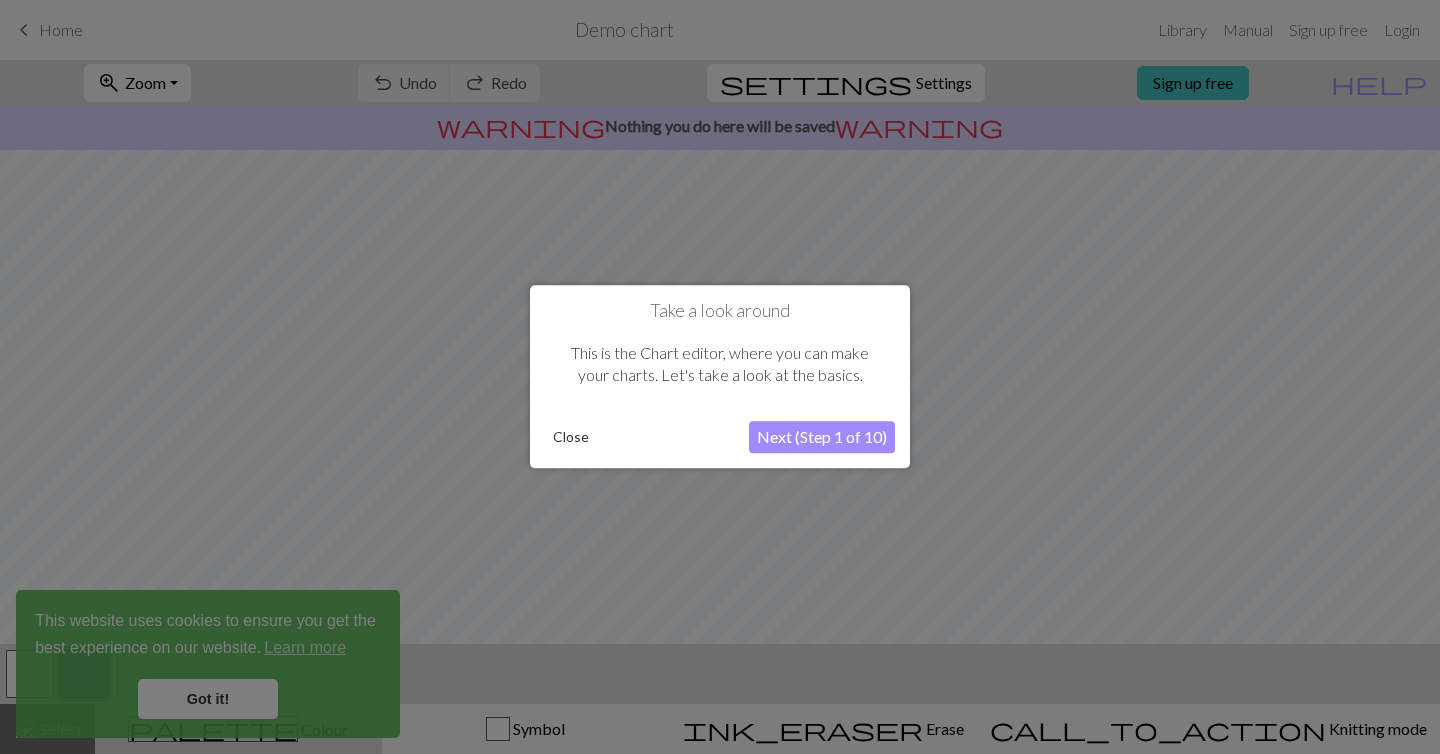 click on "Next (Step 1 of 10)" at bounding box center (822, 438) 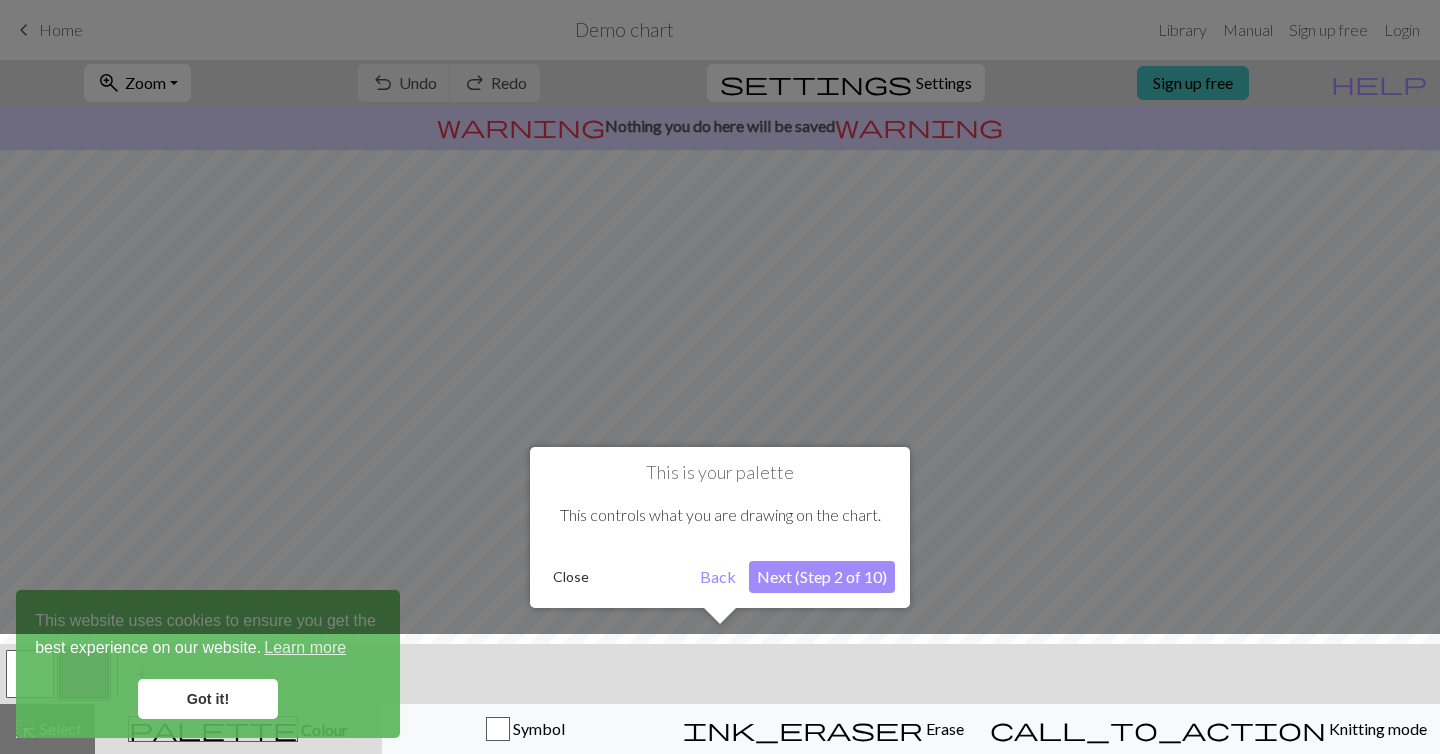 click on "Next (Step 2 of 10)" at bounding box center [822, 577] 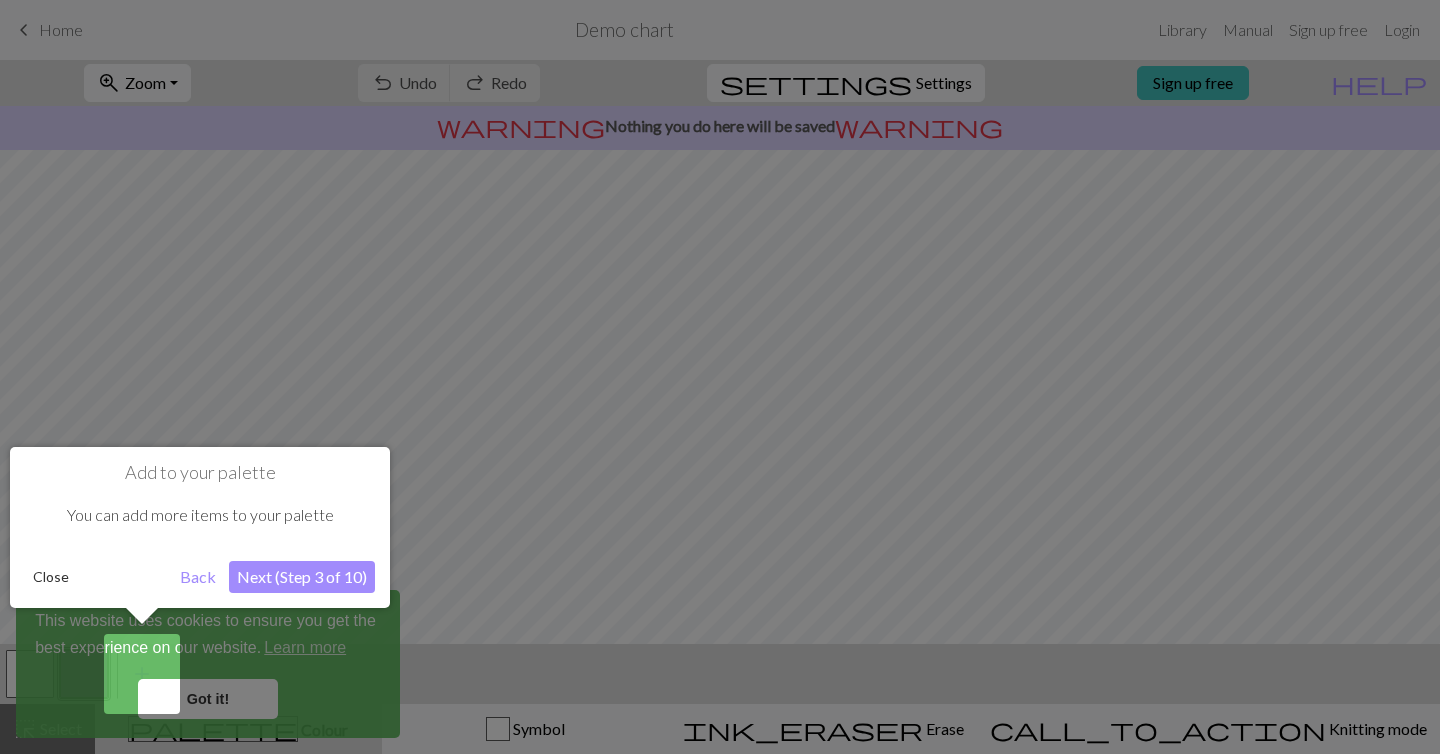 click on "Add to your palette You can add more items to your palette Close Back Next (Step 3 of 10)" at bounding box center [200, 527] 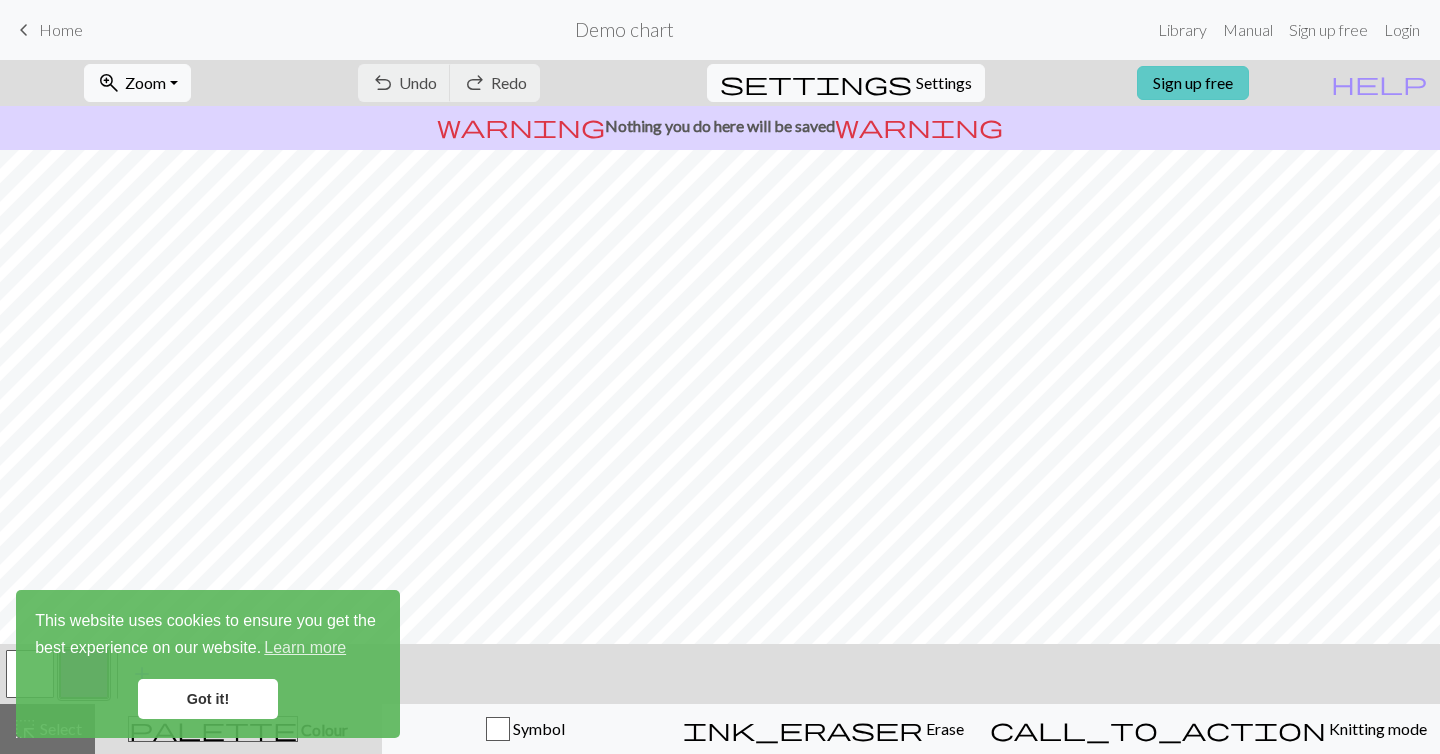 click on "Sign up free" at bounding box center [1193, 83] 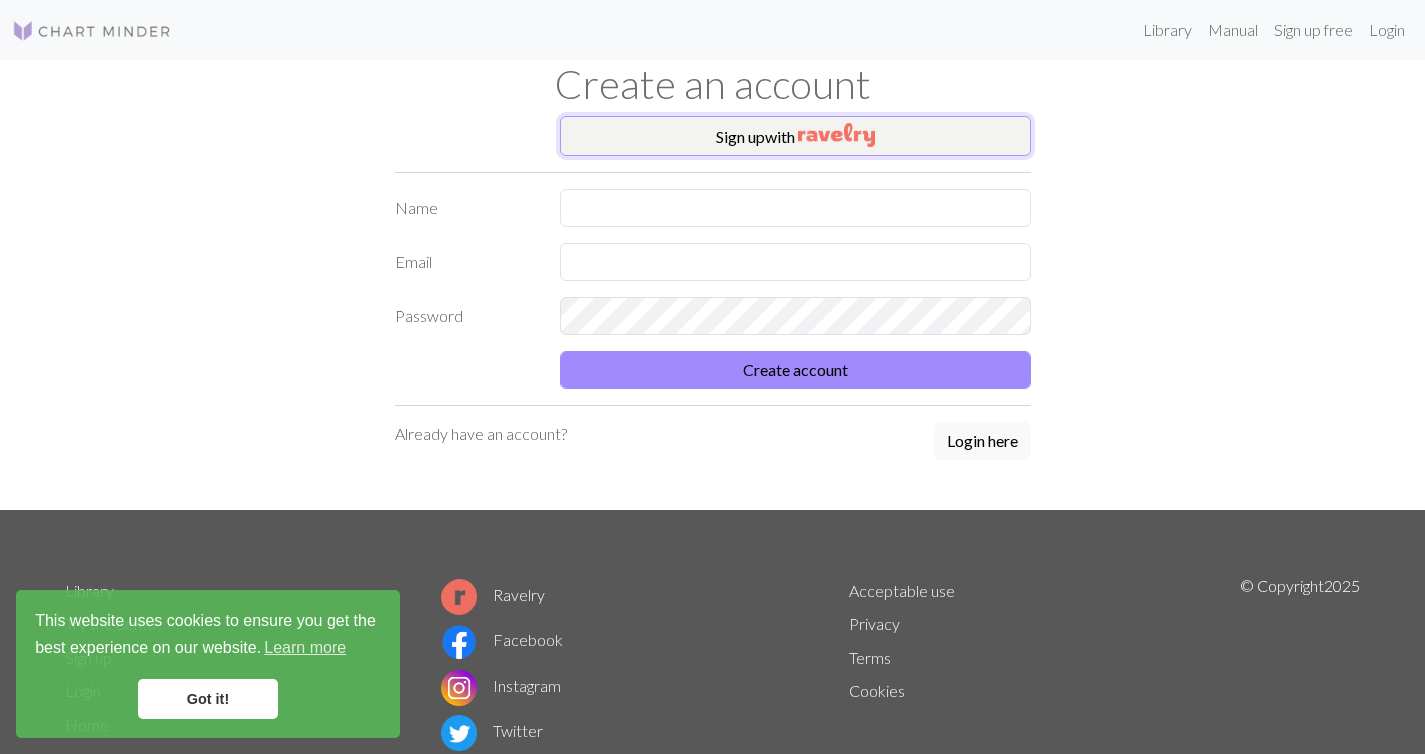 click at bounding box center (836, 135) 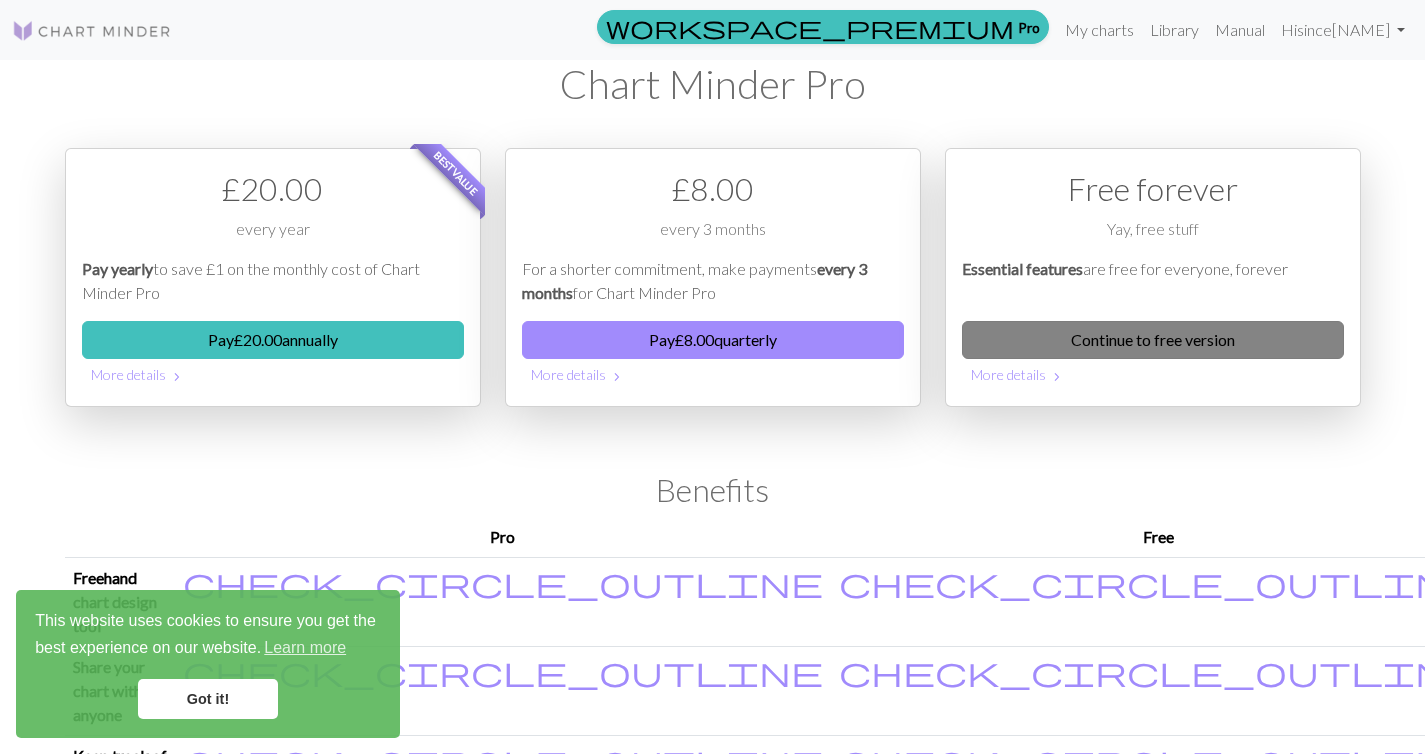 click on "Continue to free version" at bounding box center (1153, 340) 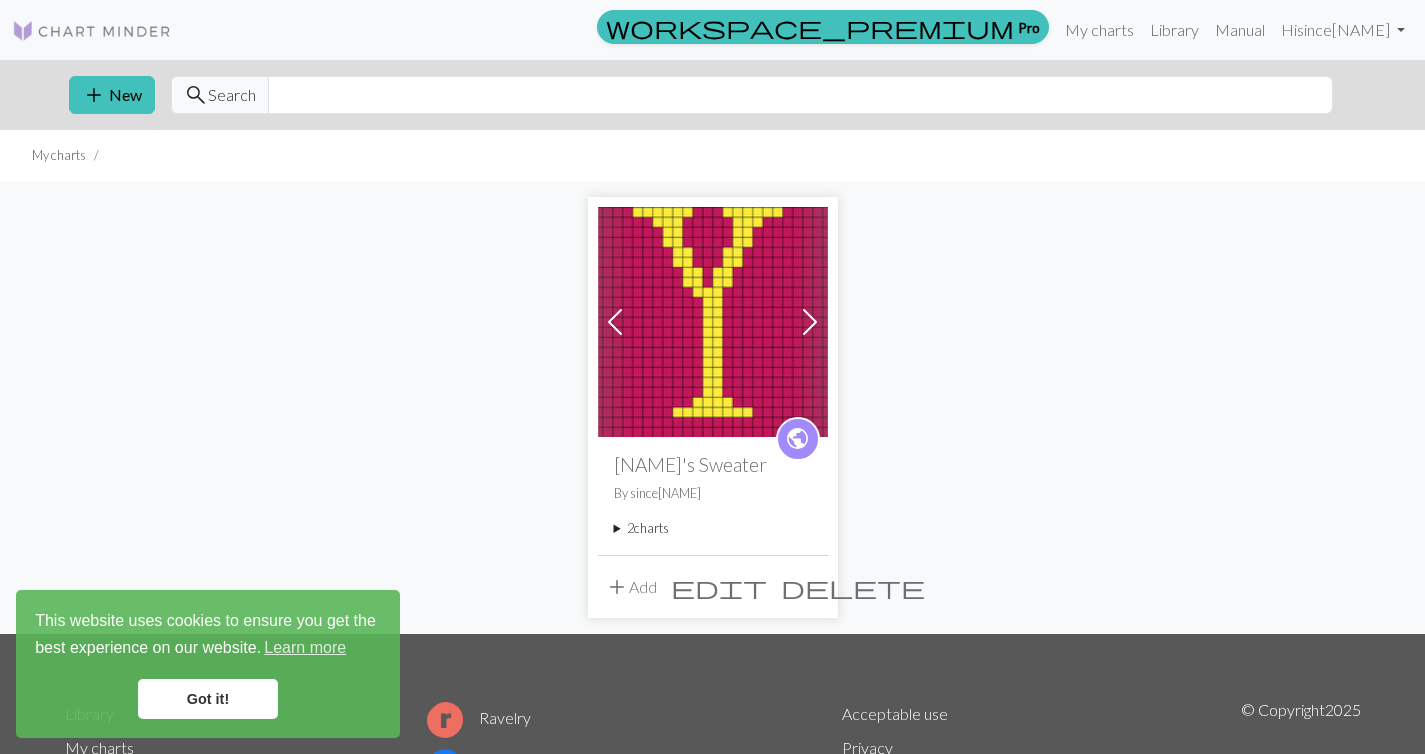 click on "Previous Next public [FIRST] [LAST] By since[LAST] 2 charts [PRODUCT] delete Copy of [PRODUCT] delete add Add edit delete" at bounding box center (713, 407) 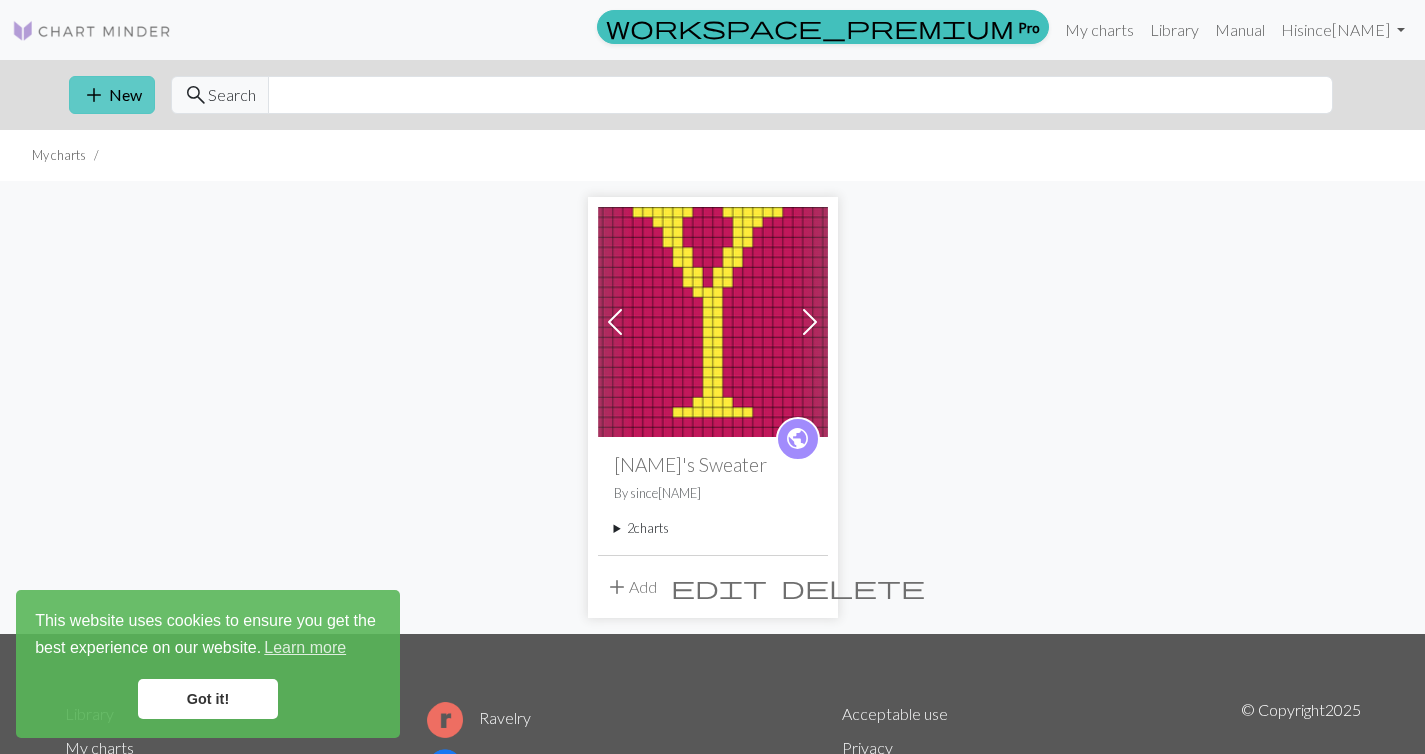 click on "add   New" at bounding box center [112, 95] 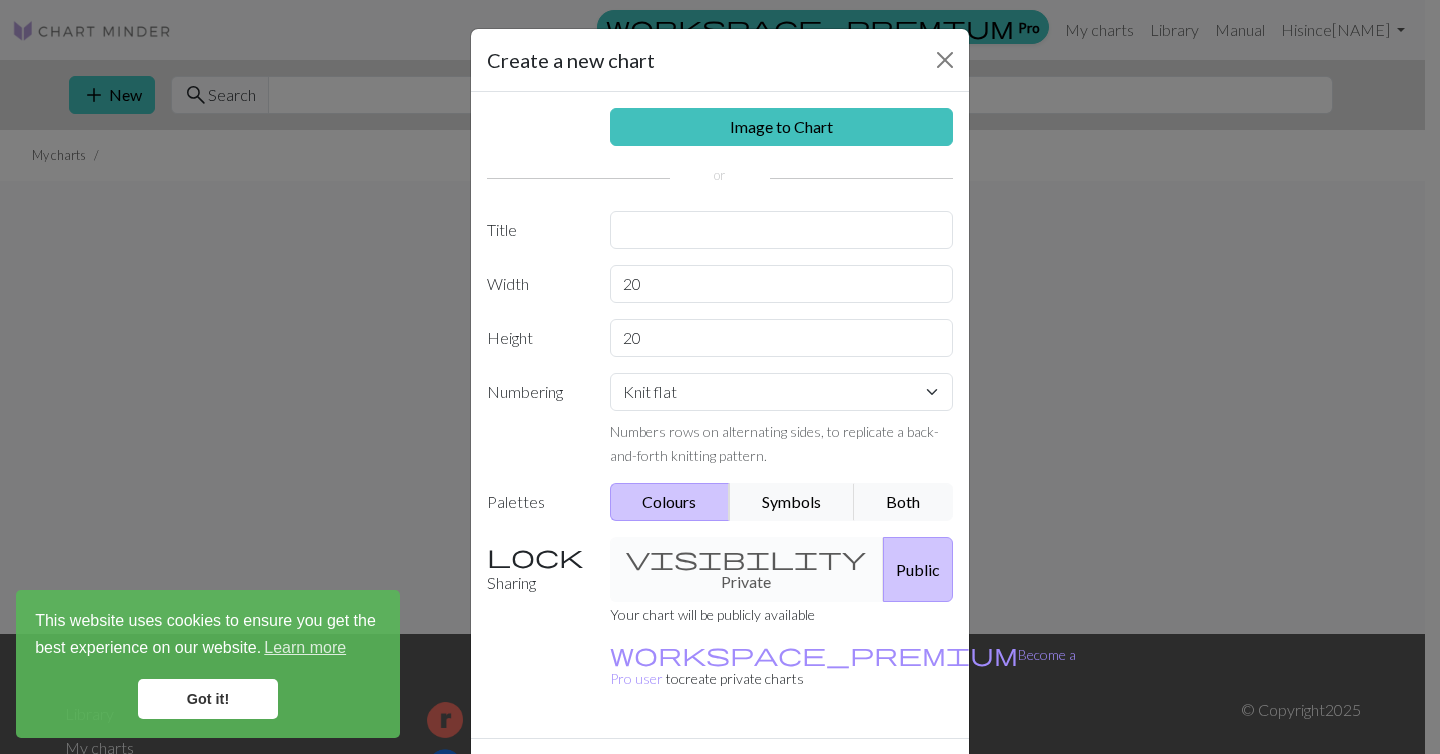 click on "Got it!" at bounding box center (208, 699) 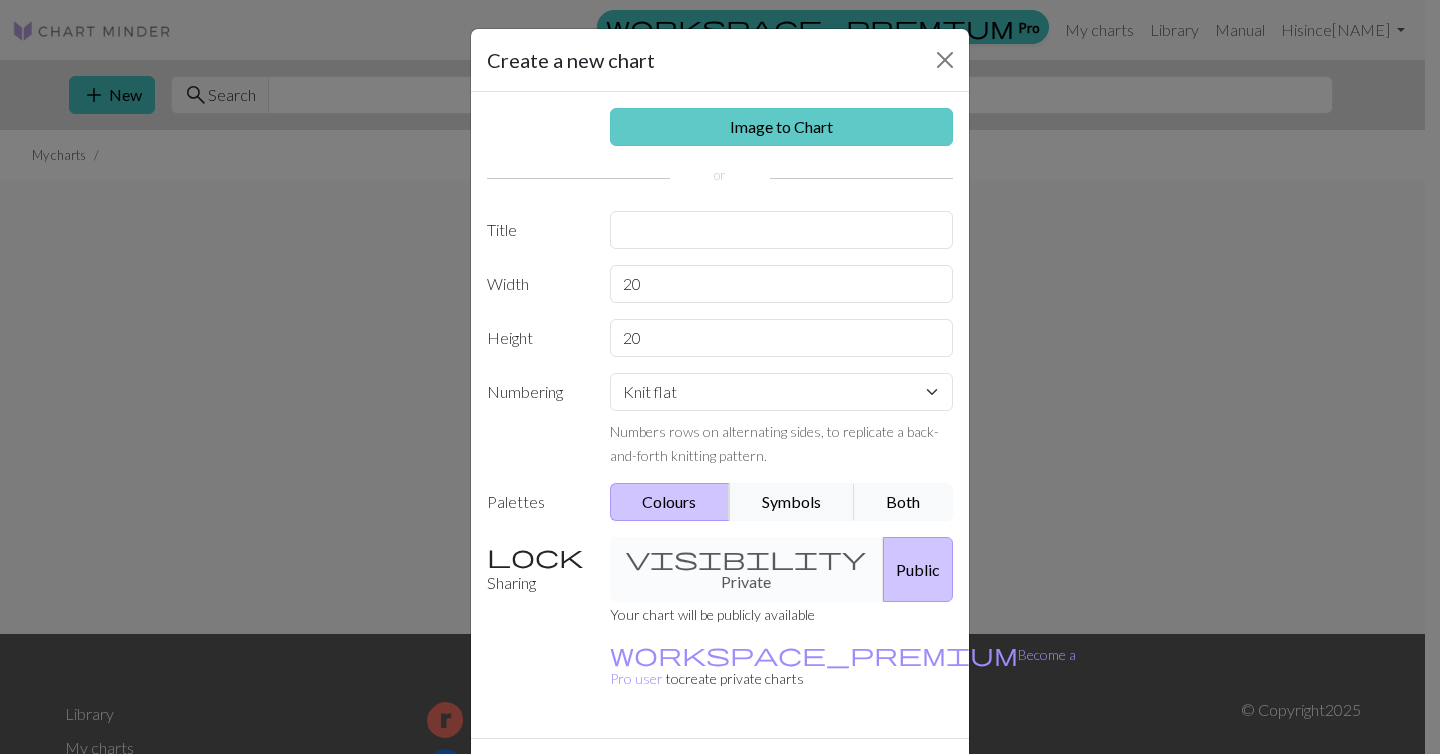 click on "Image to Chart" at bounding box center [782, 127] 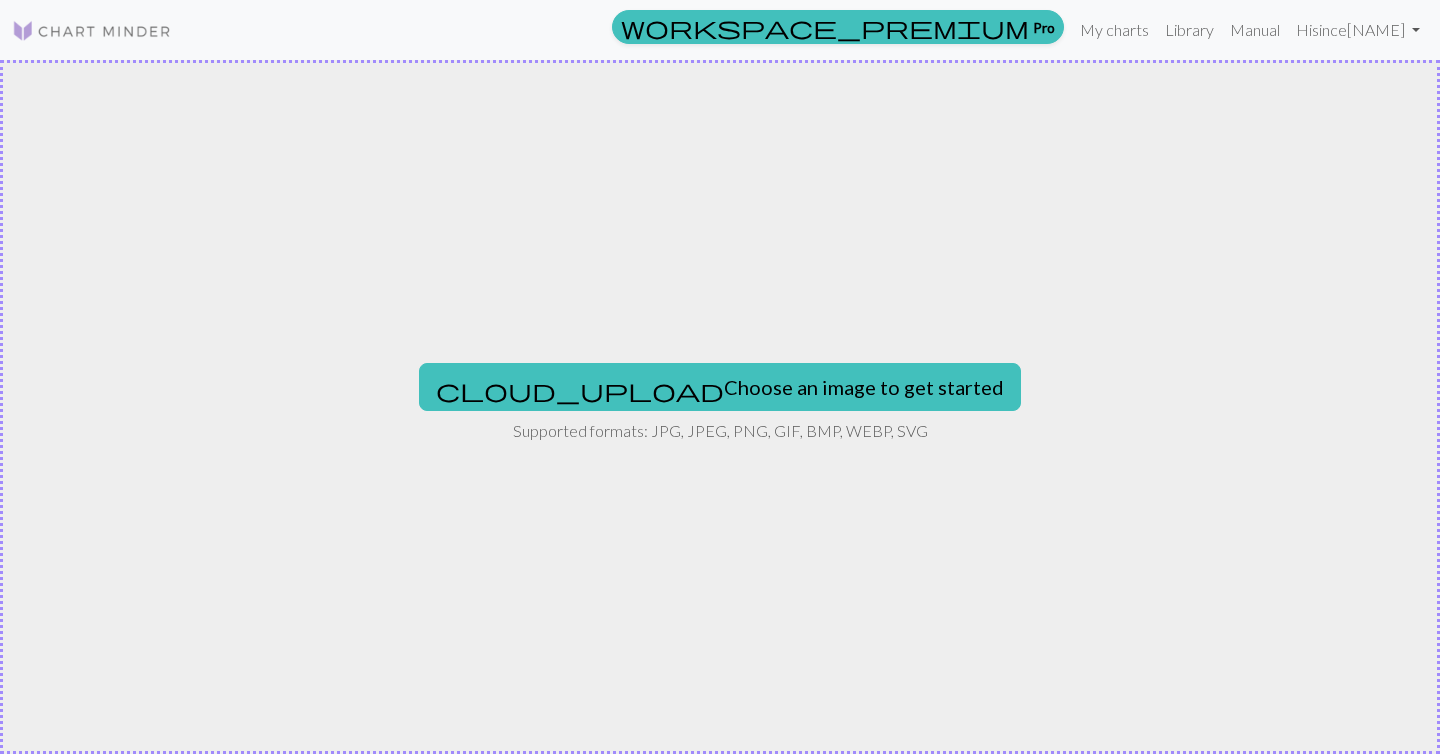 click on "cloud_upload  Choose an image to get started Supported formats: JPG, JPEG, PNG, GIF, BMP, WEBP, SVG" at bounding box center (720, 407) 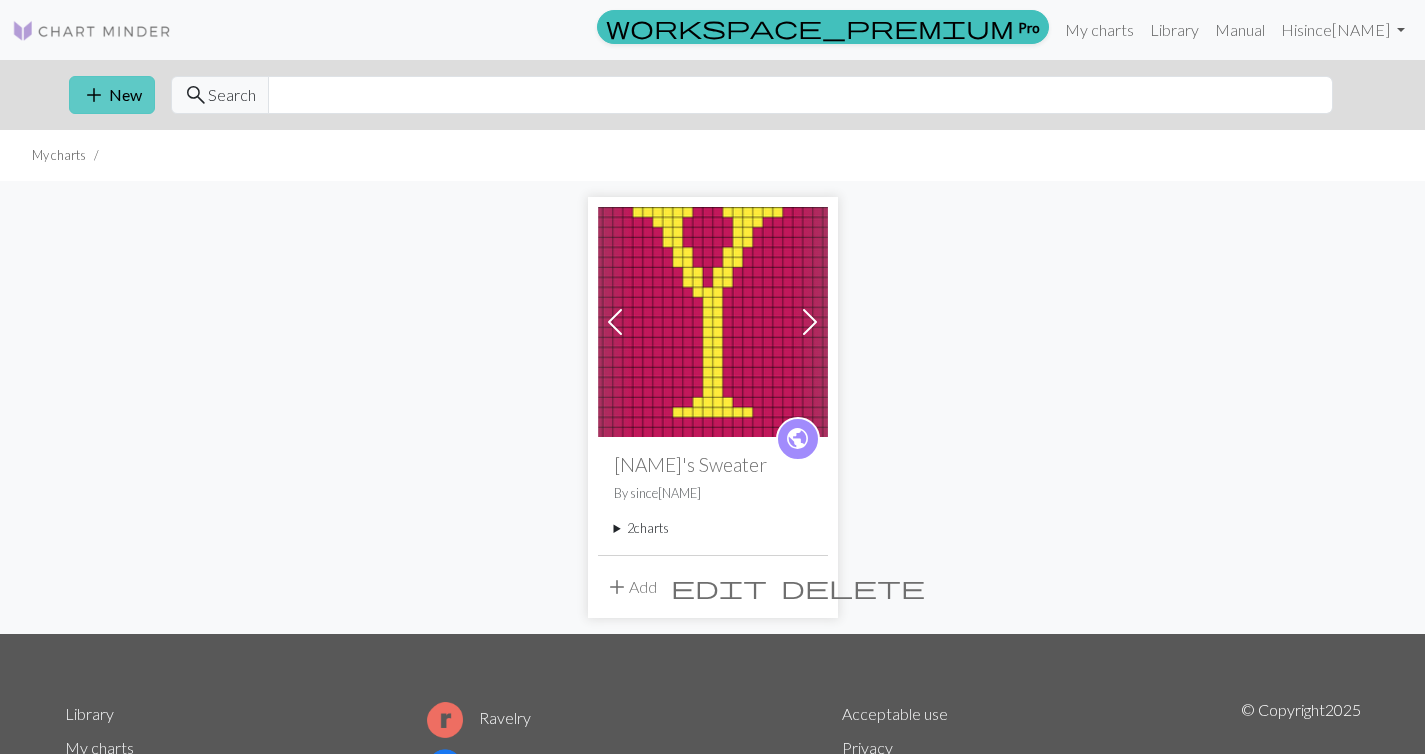 click on "add   New" at bounding box center [112, 95] 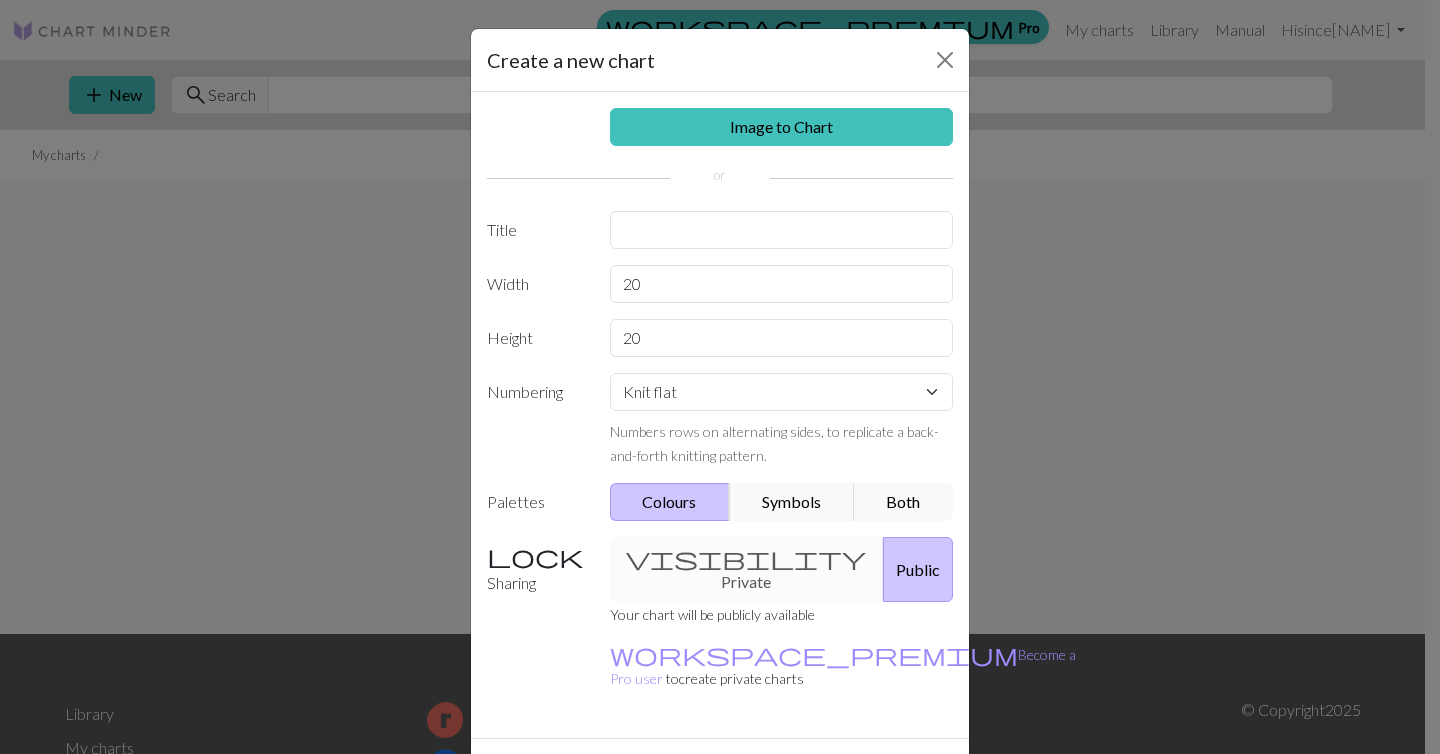 scroll, scrollTop: 35, scrollLeft: 0, axis: vertical 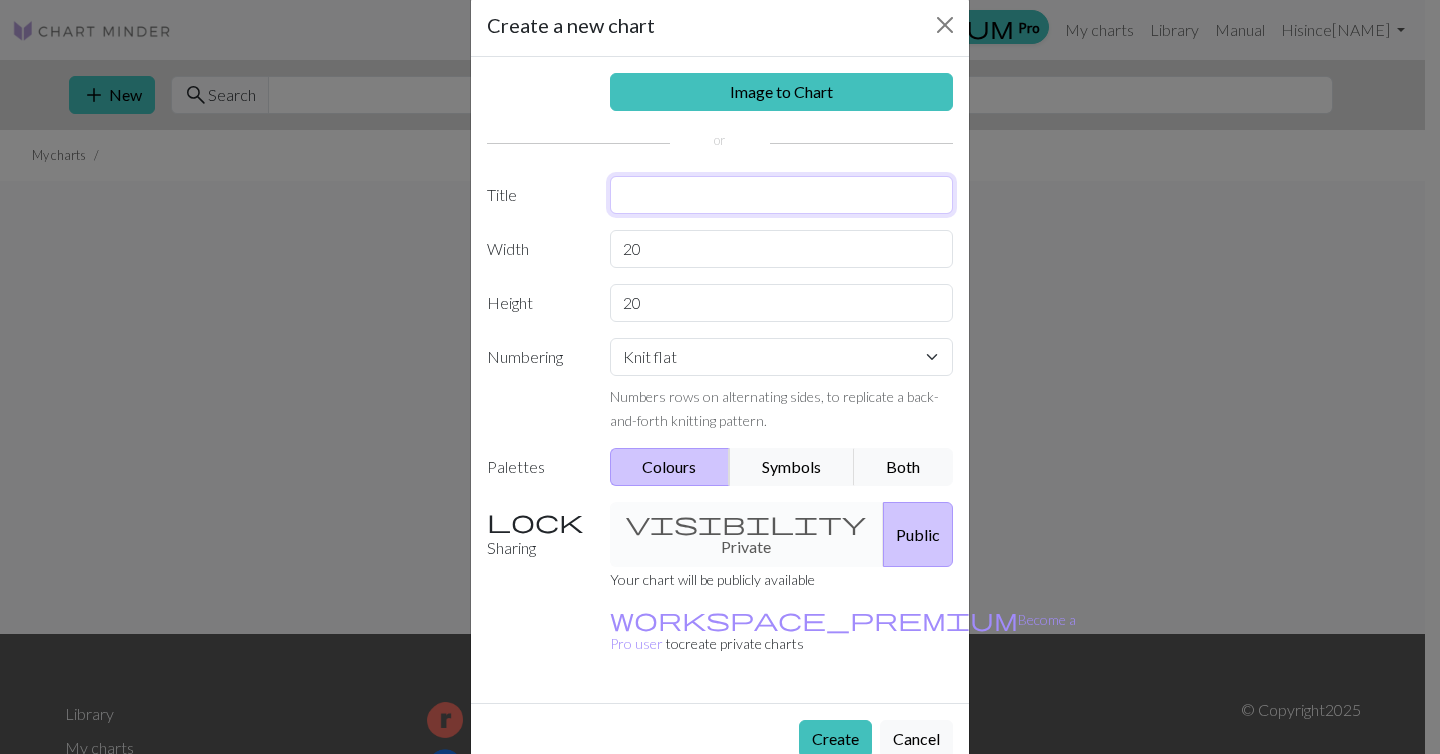 click at bounding box center (782, 195) 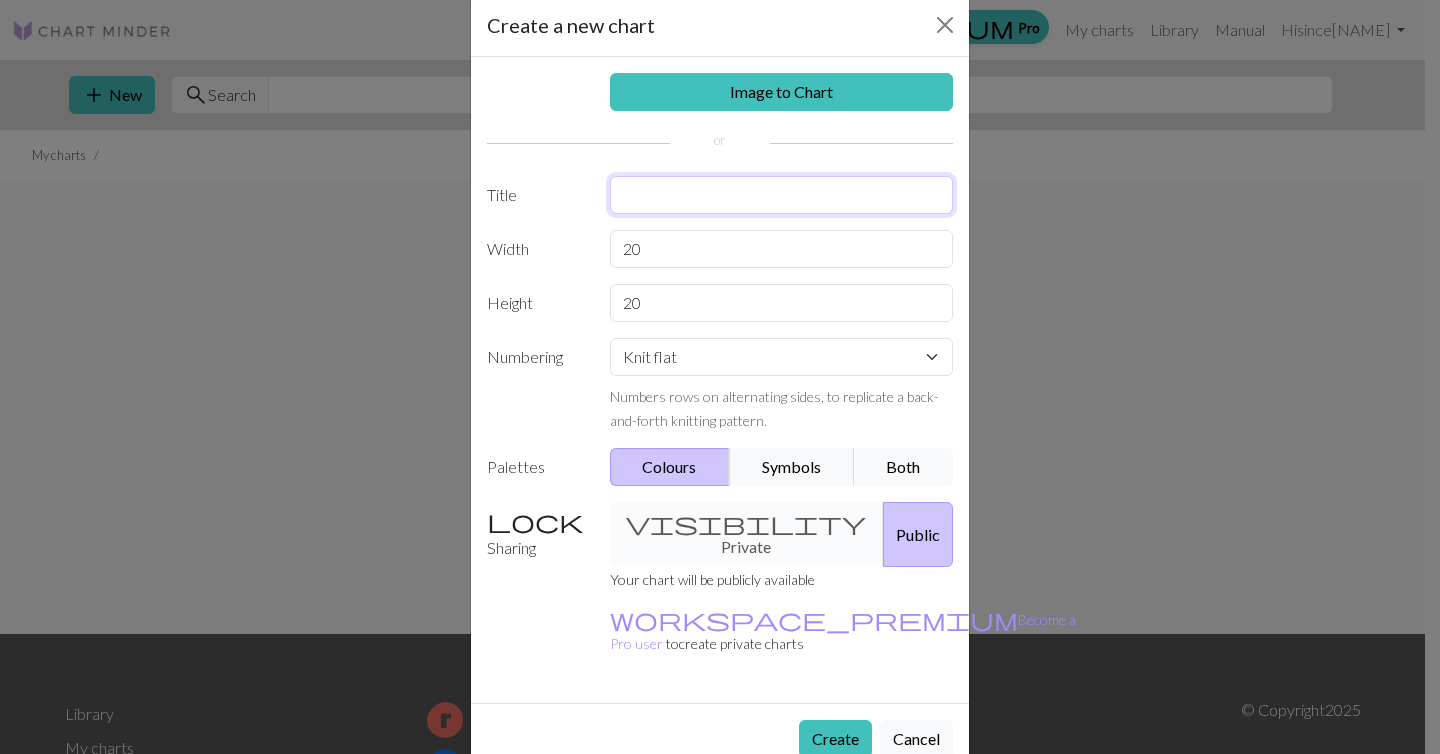 type on "d" 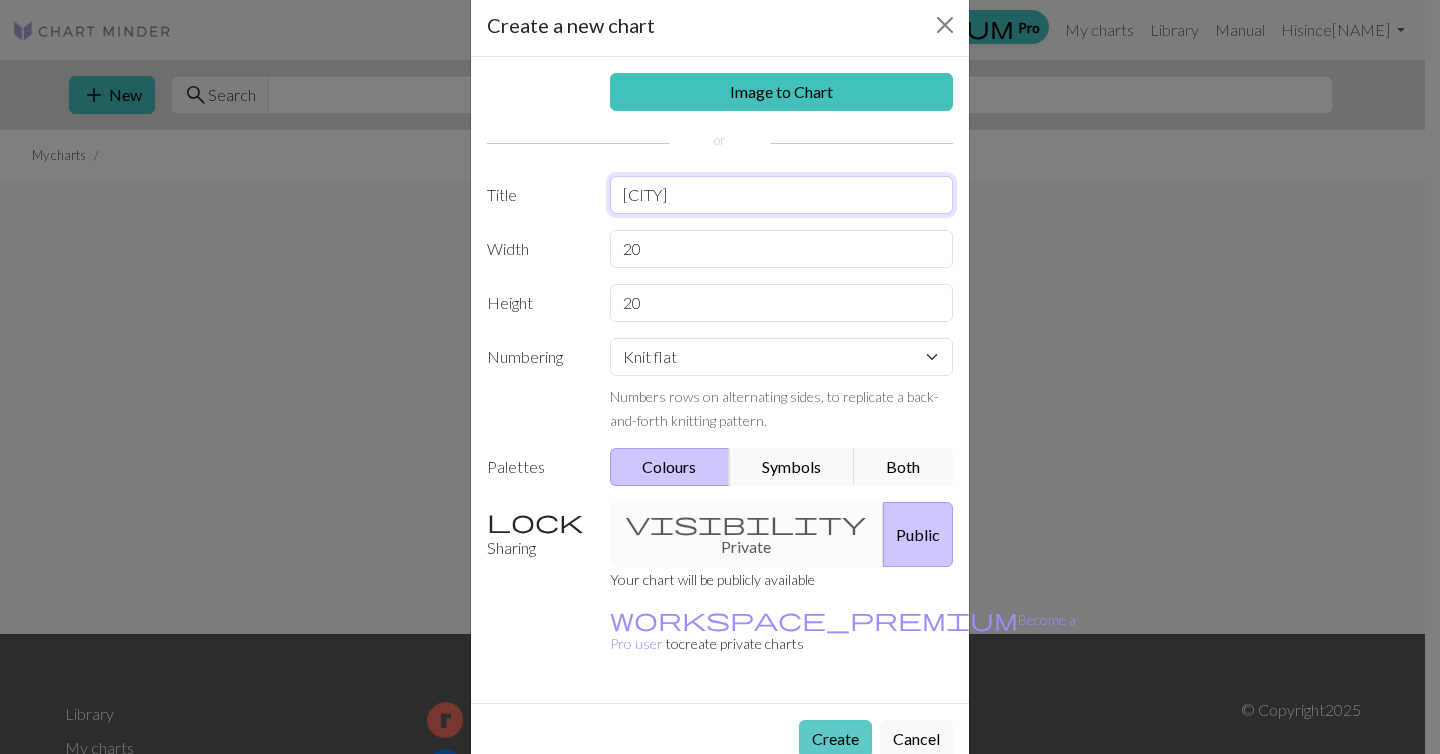 type on "[CITY]" 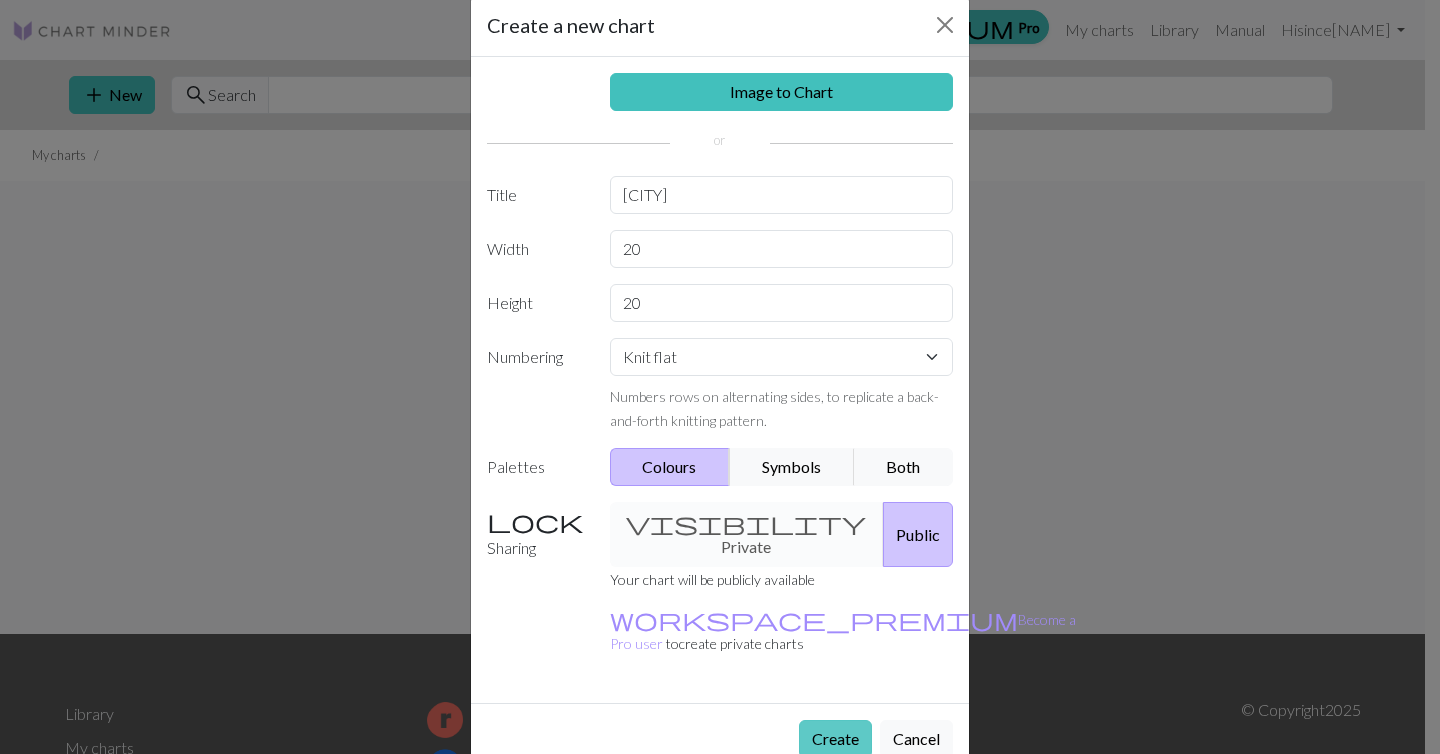 click on "Create" at bounding box center [835, 739] 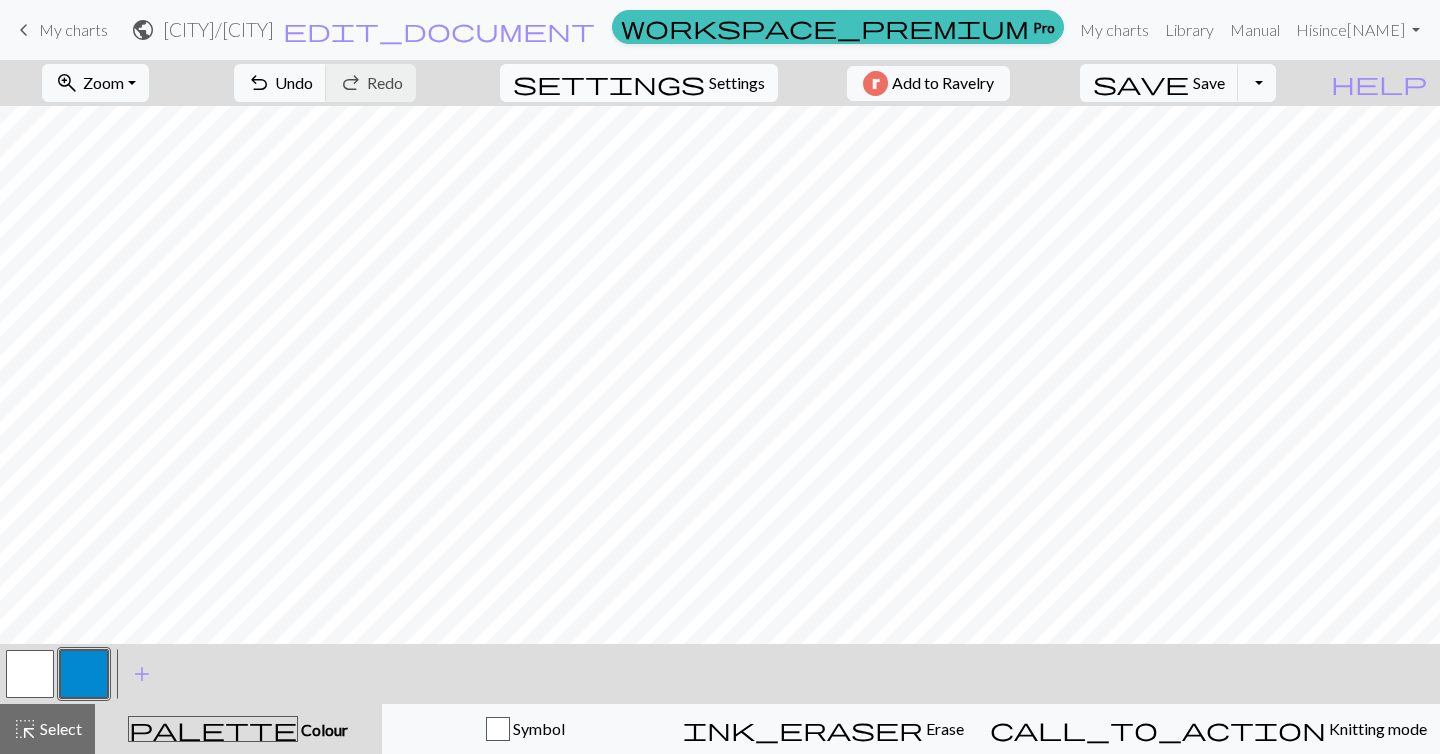 click on "Settings" at bounding box center [737, 83] 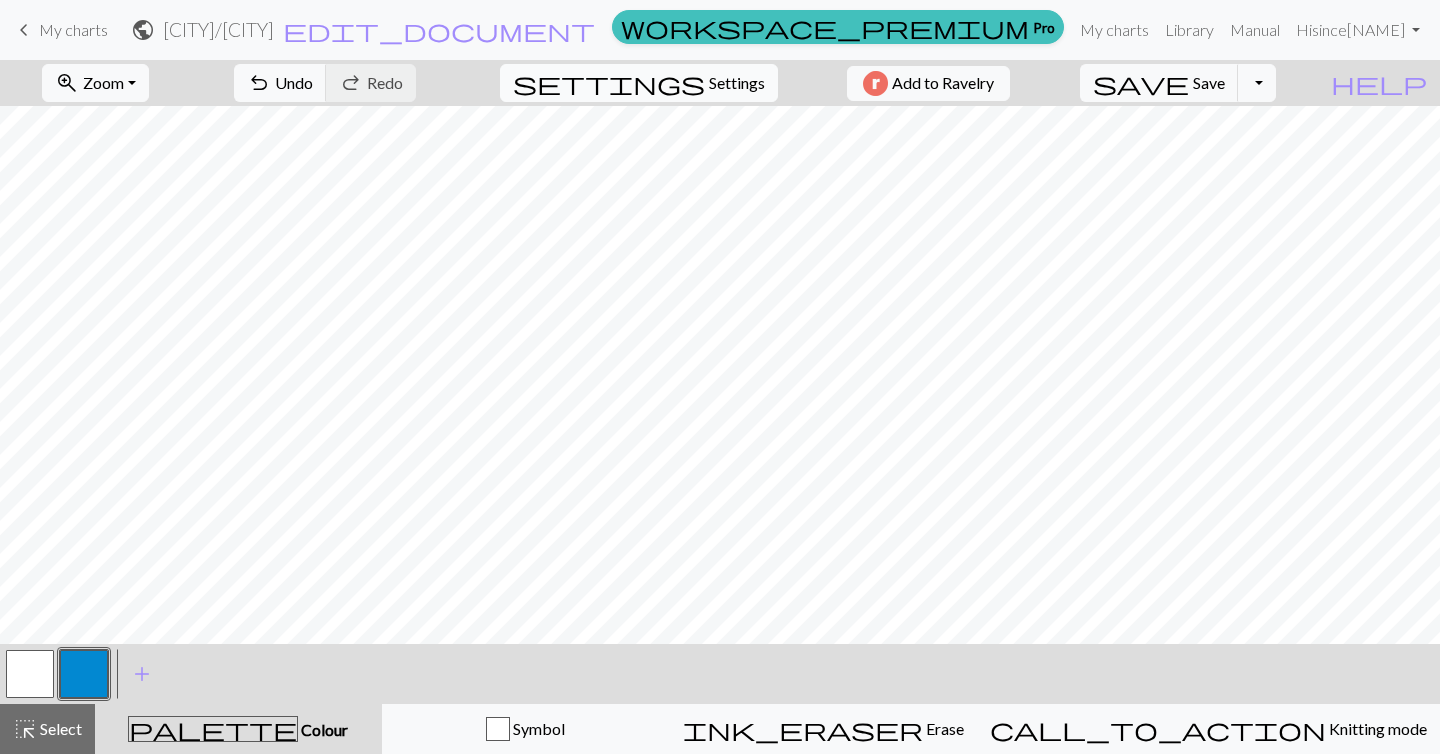 click on "Settings" at bounding box center [737, 83] 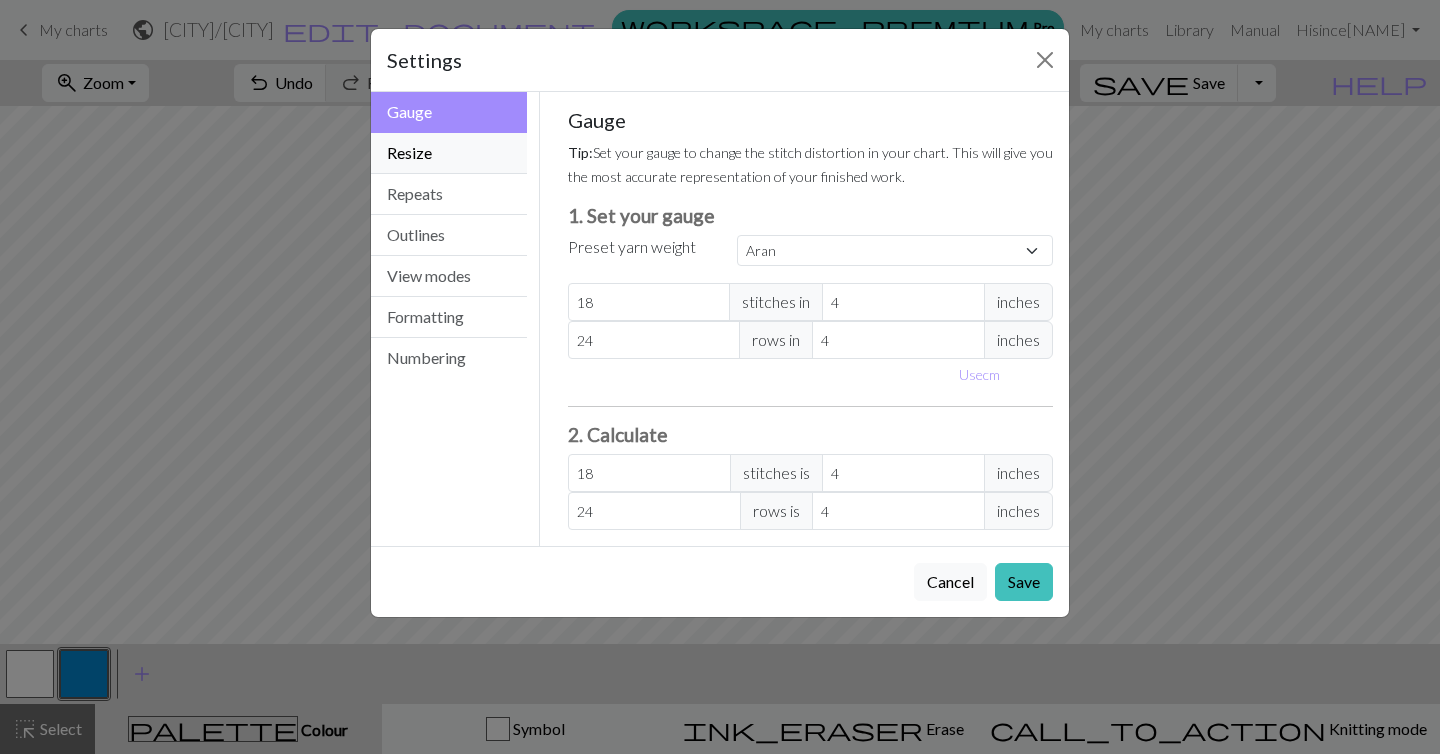 click on "Resize" at bounding box center (449, 153) 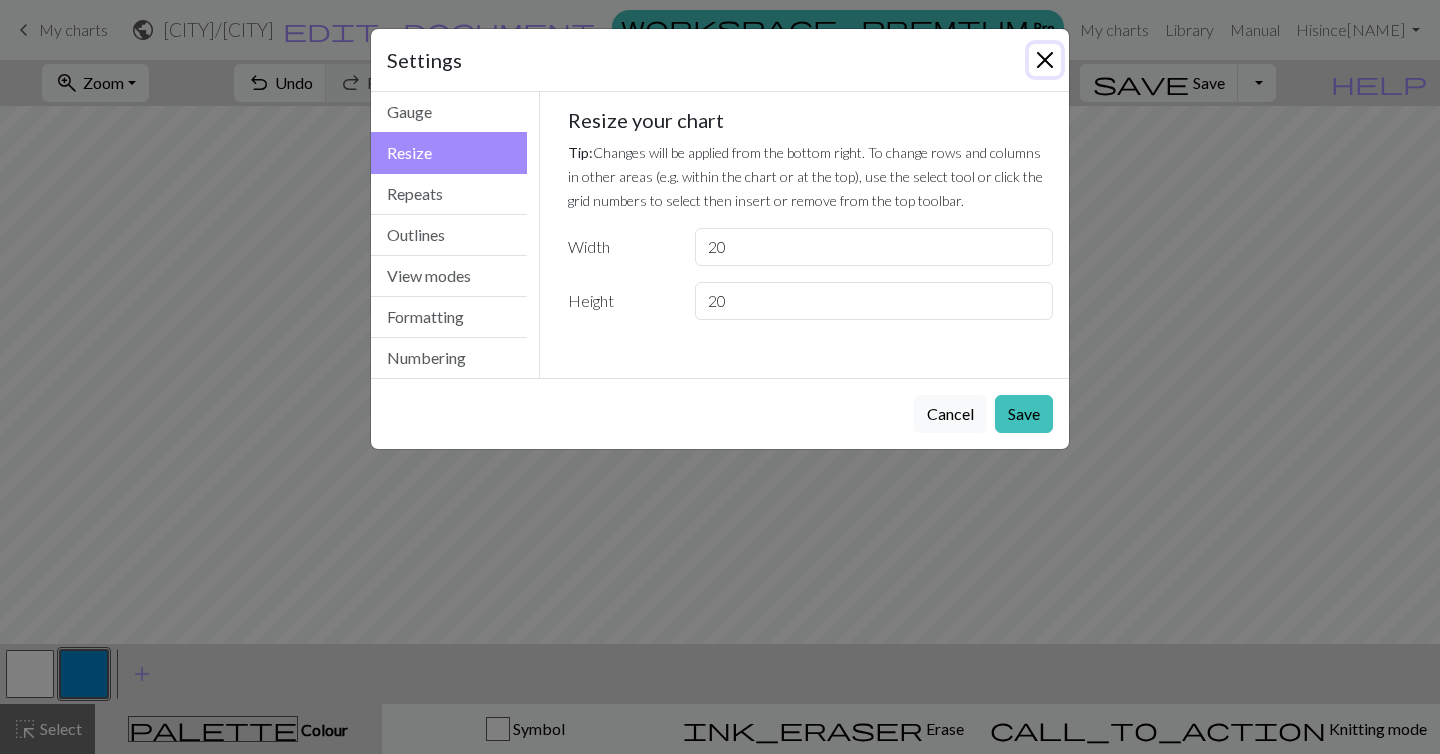 click at bounding box center (1045, 60) 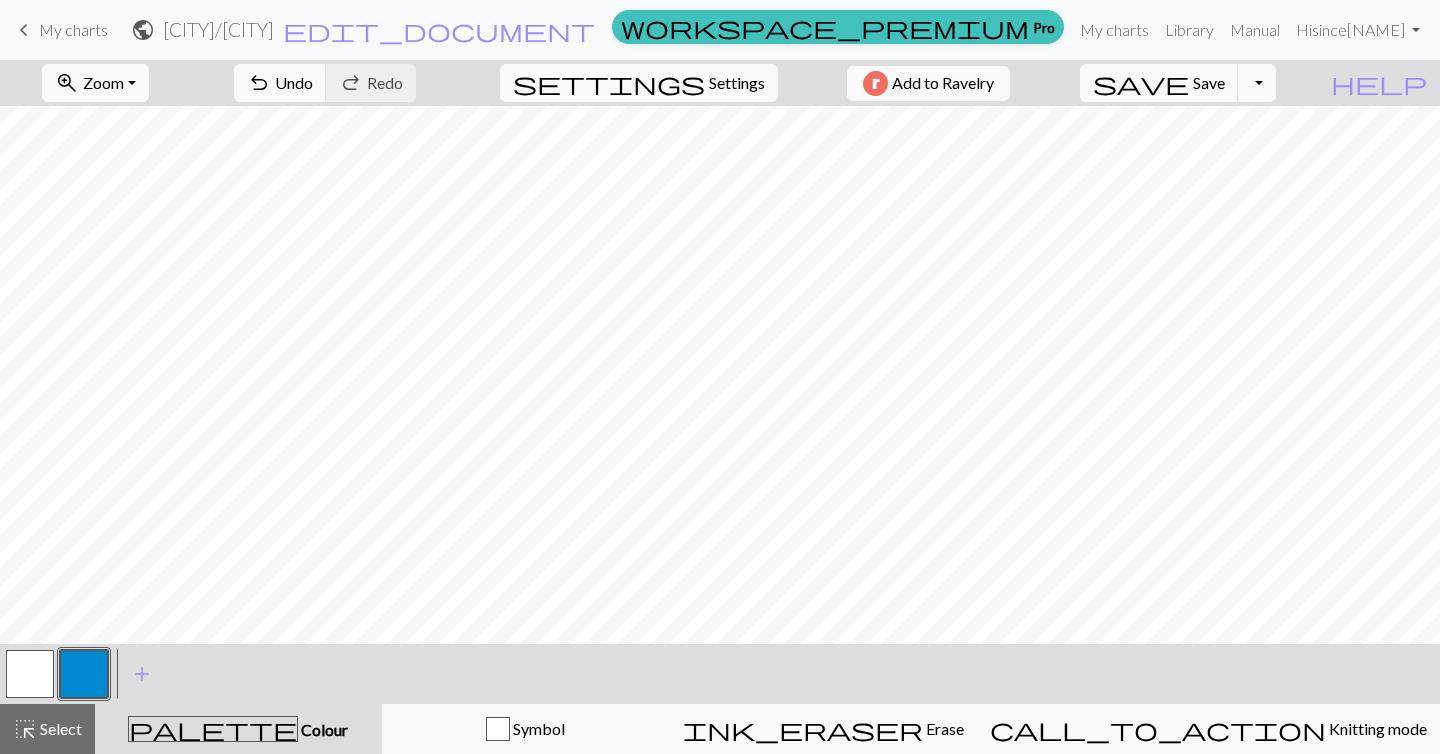 type 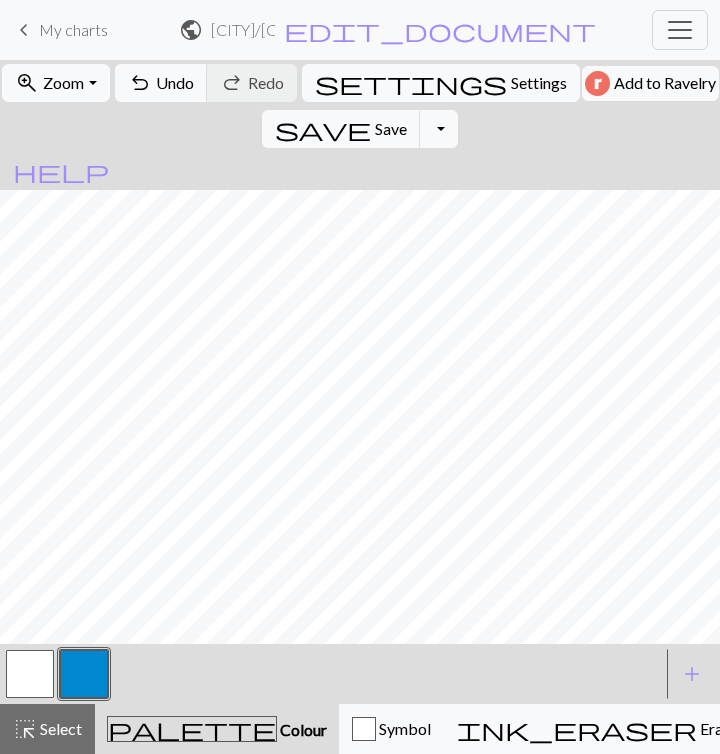 click at bounding box center (30, 674) 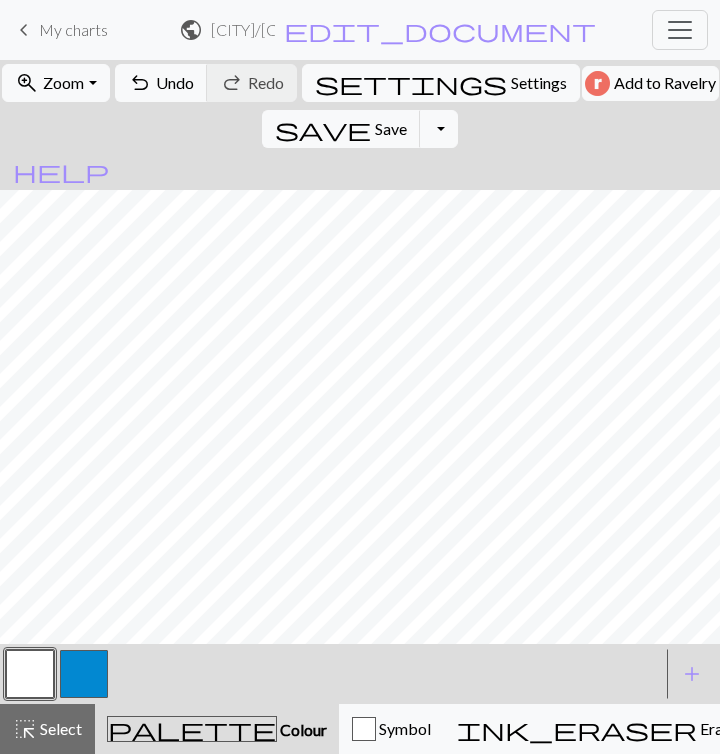 click at bounding box center (84, 674) 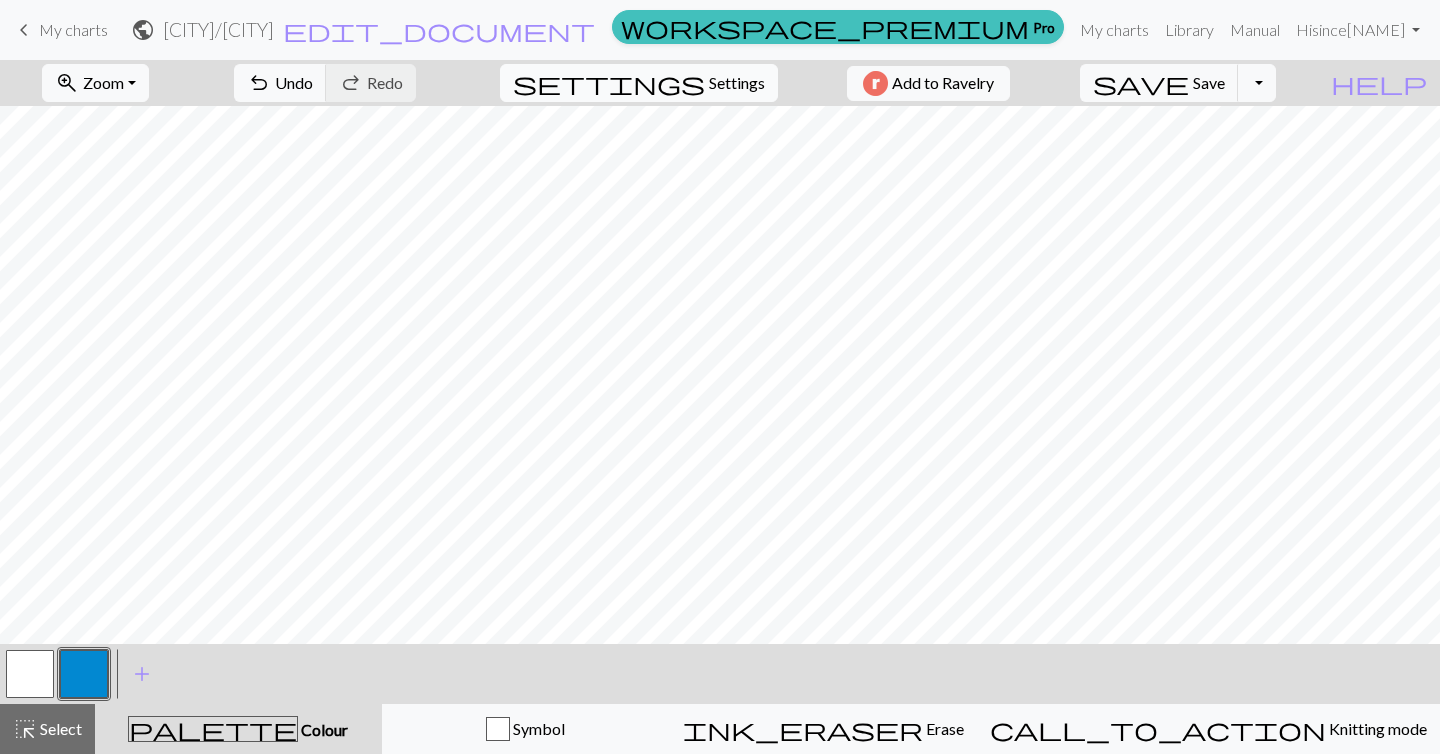 click on "Settings" at bounding box center (737, 83) 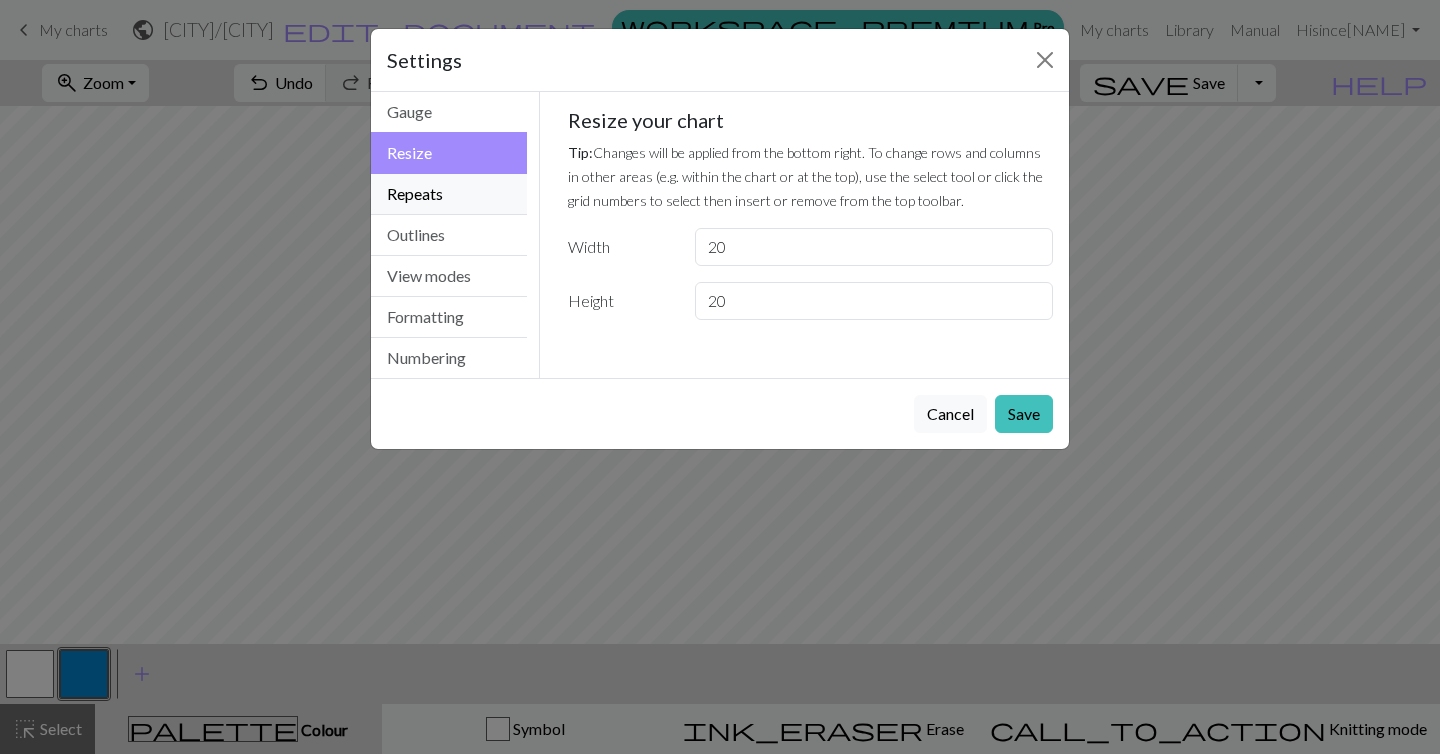 click on "Repeats" at bounding box center (449, 194) 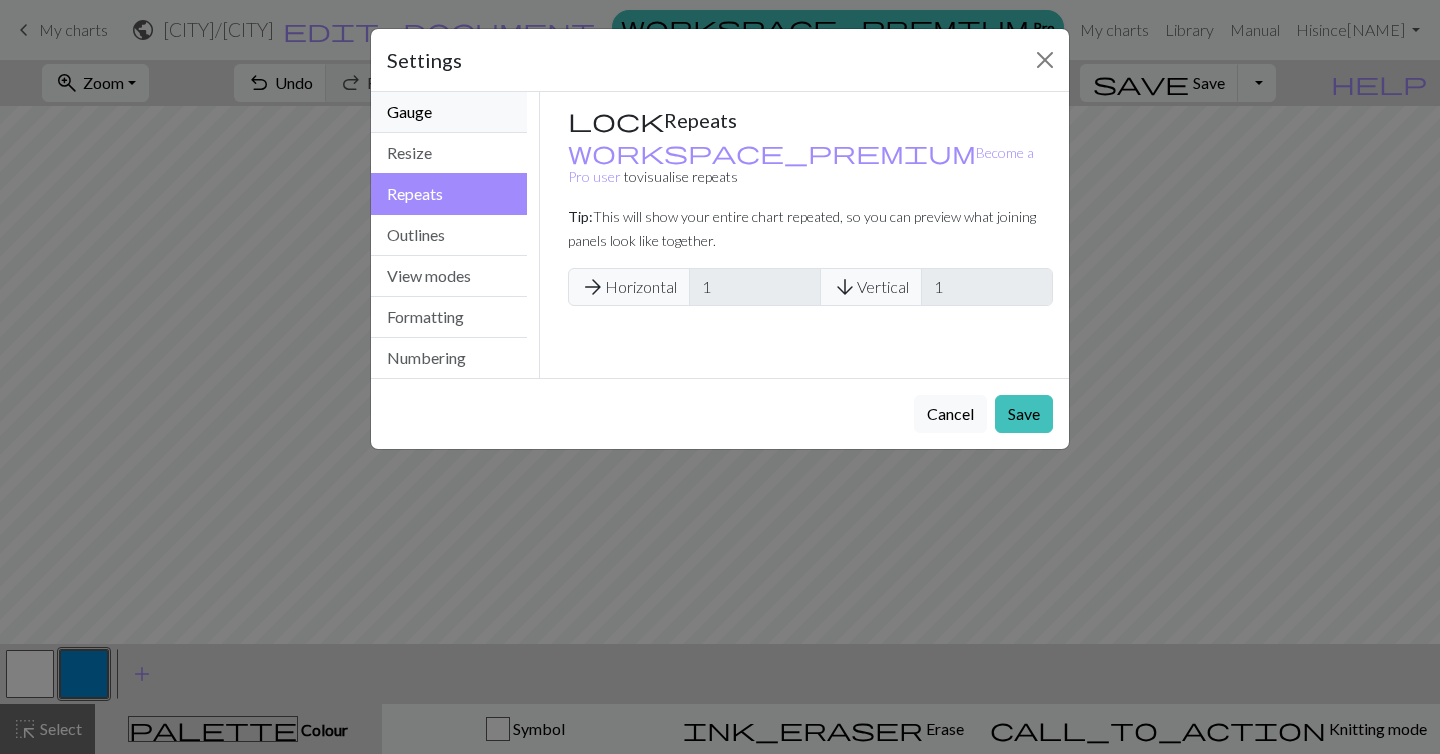 click on "Gauge" at bounding box center (449, 112) 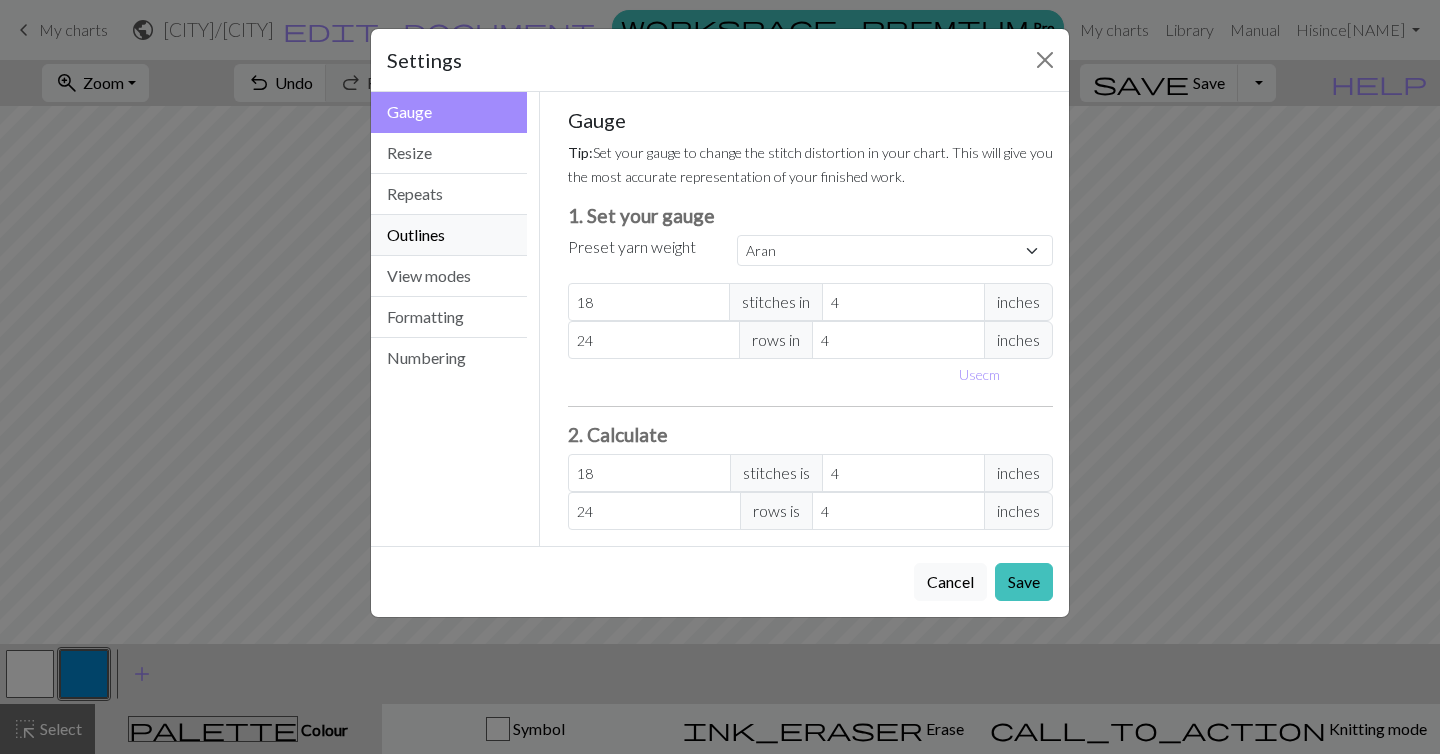 click on "Outlines" at bounding box center [449, 235] 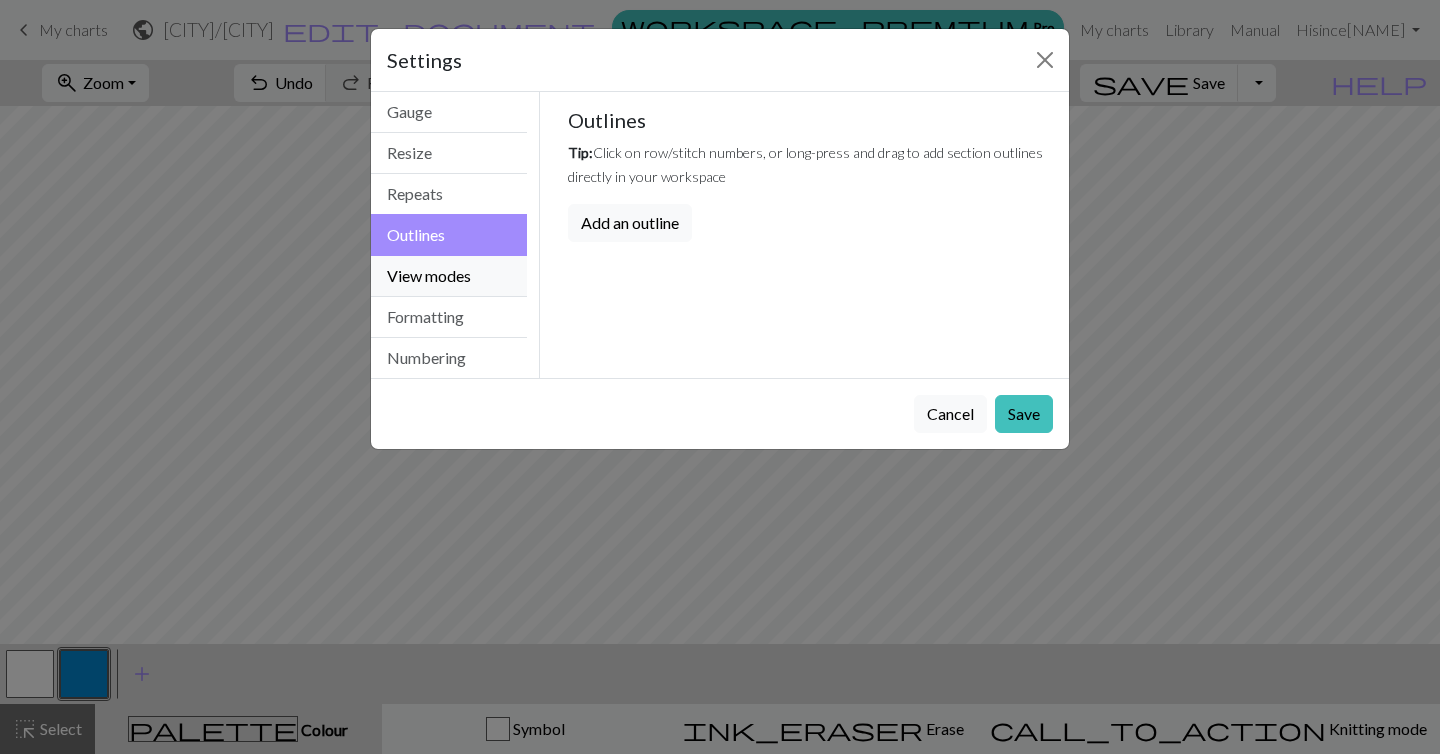 click on "View modes" at bounding box center [449, 276] 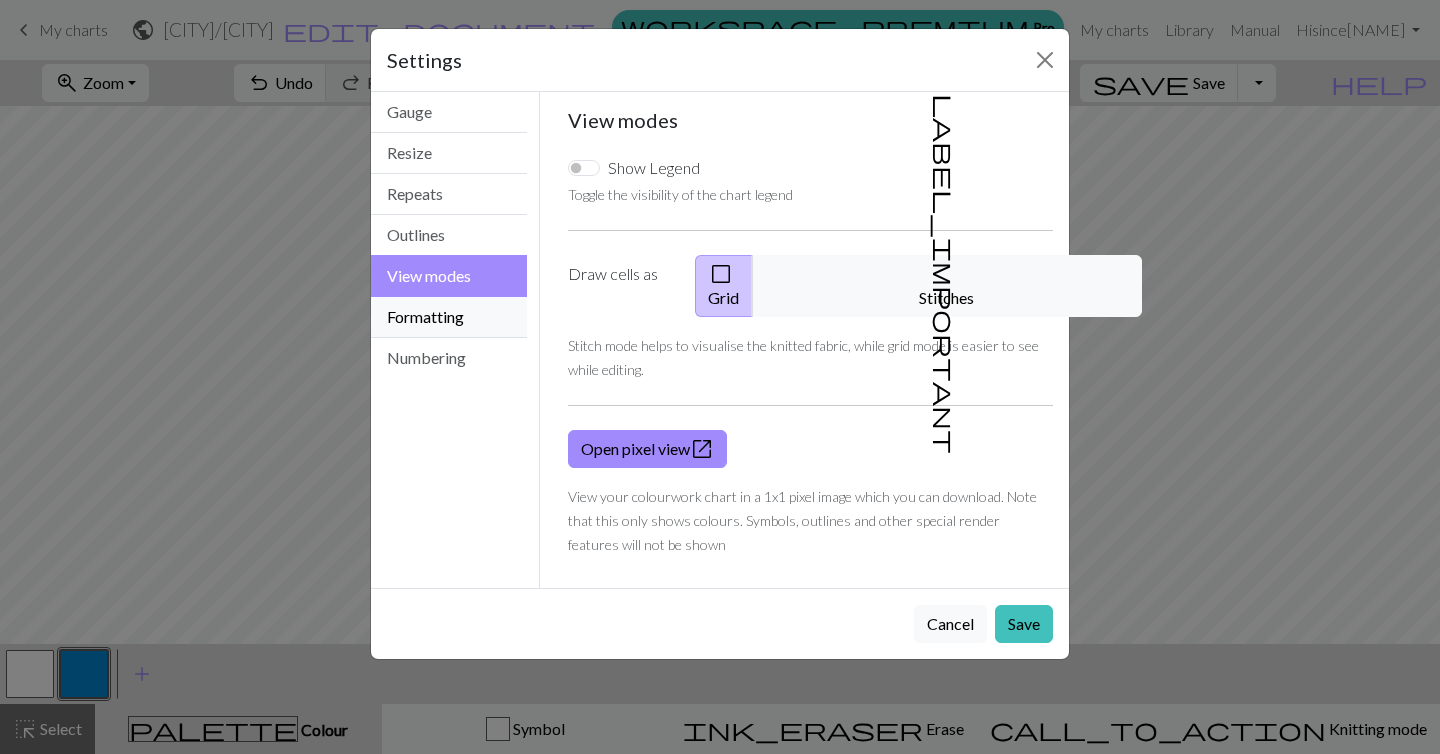 click on "Formatting" at bounding box center [449, 317] 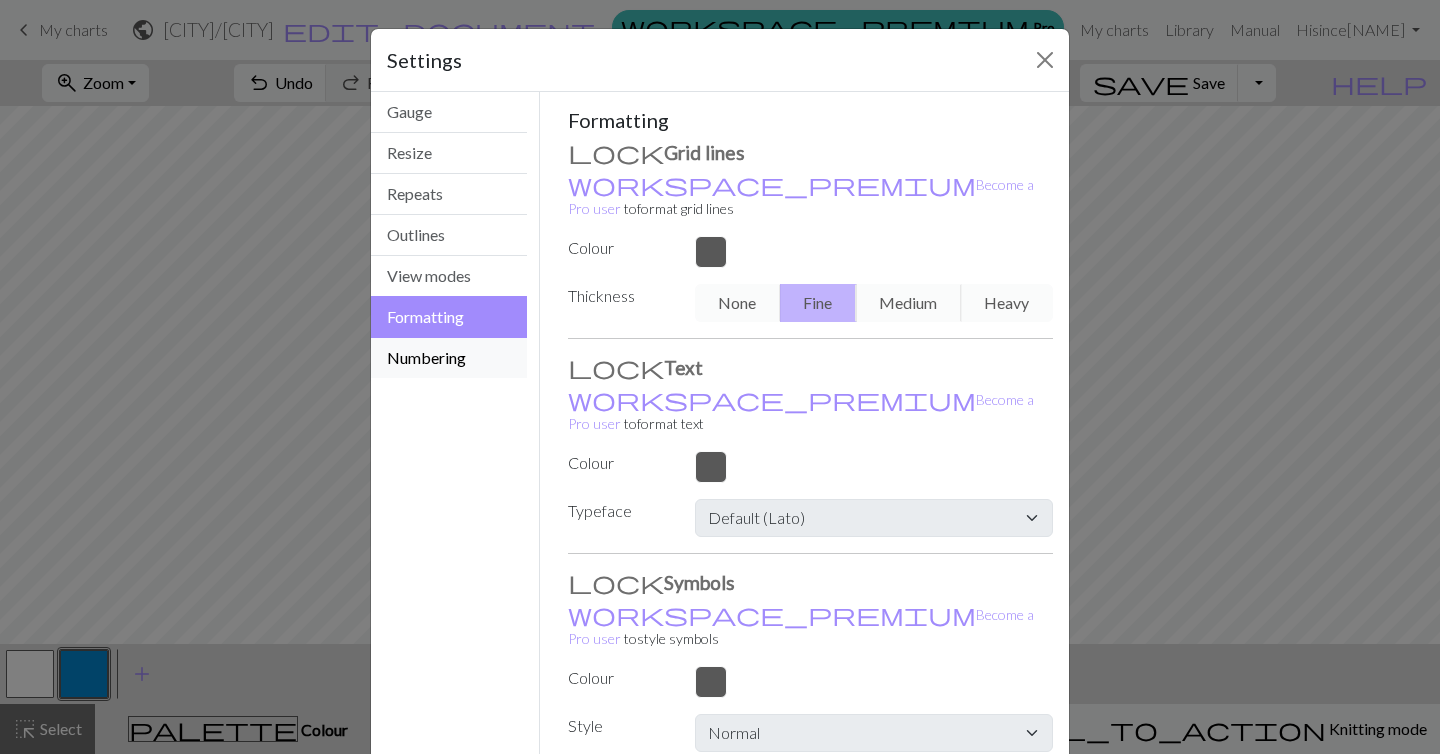 click on "Numbering" at bounding box center (449, 358) 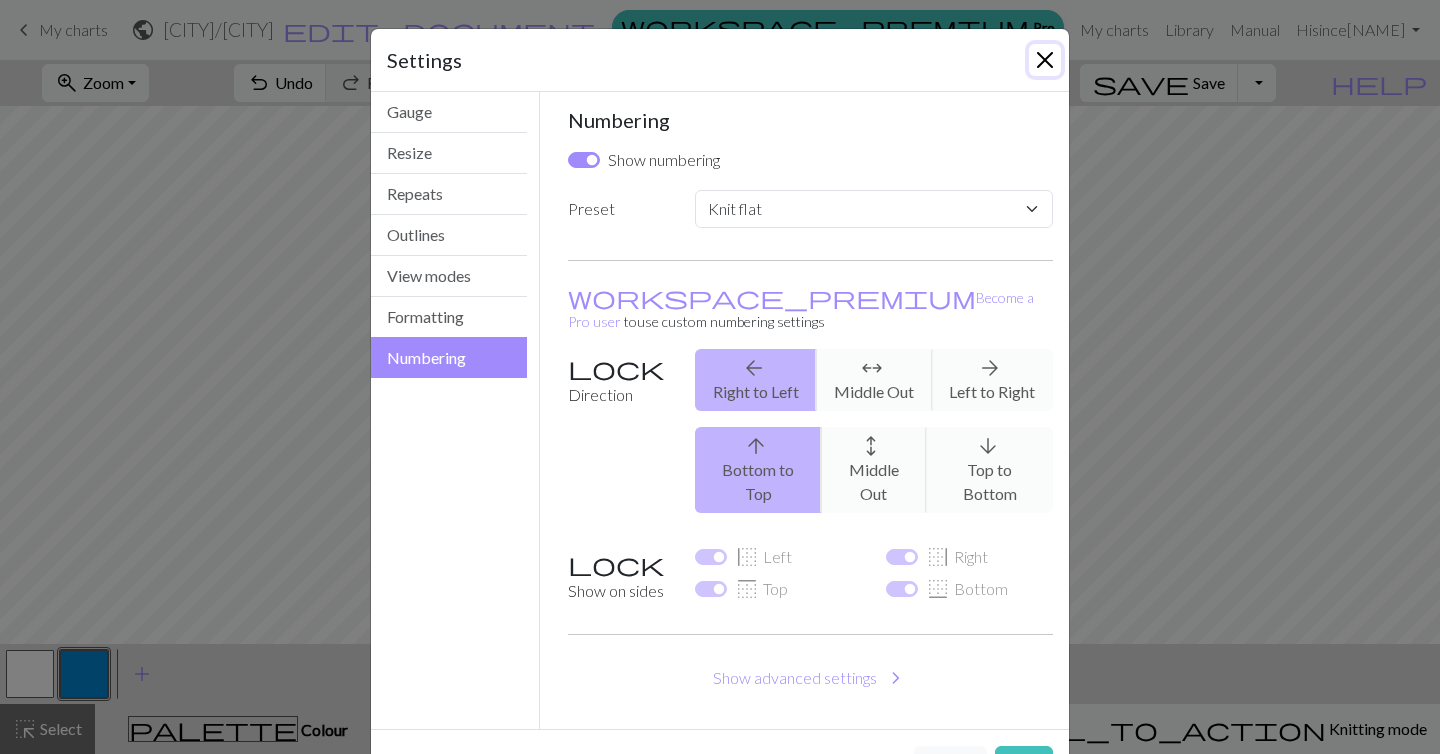 click at bounding box center [1045, 60] 